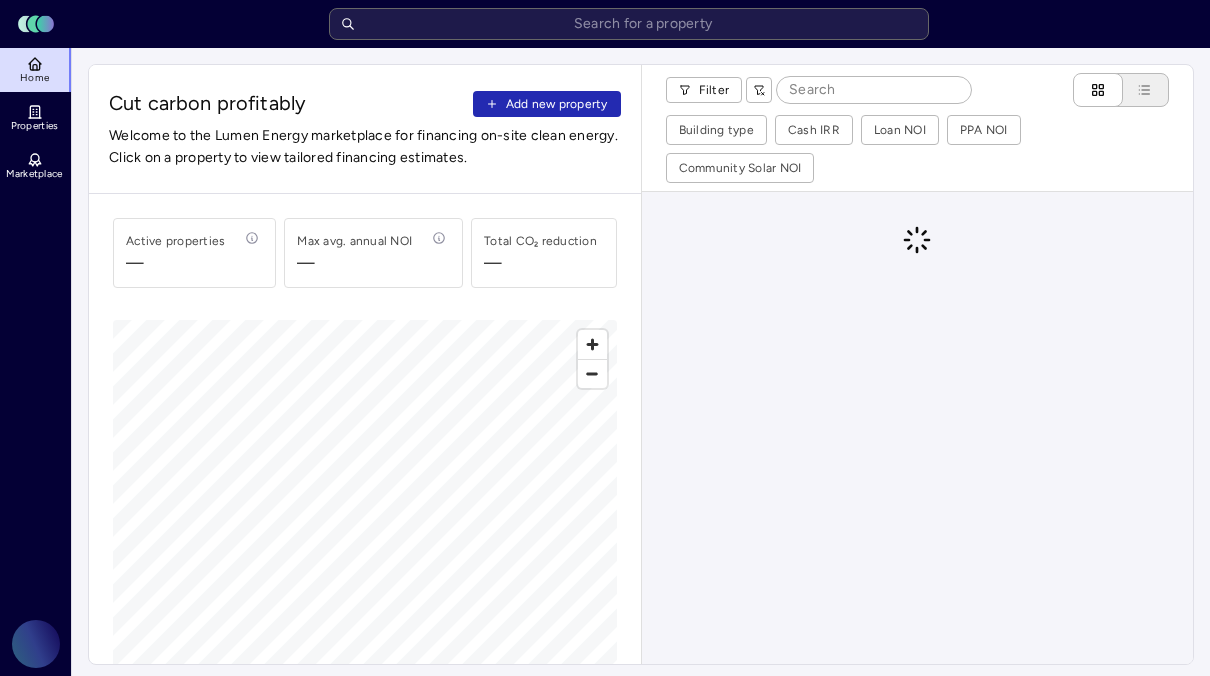 scroll, scrollTop: 0, scrollLeft: 0, axis: both 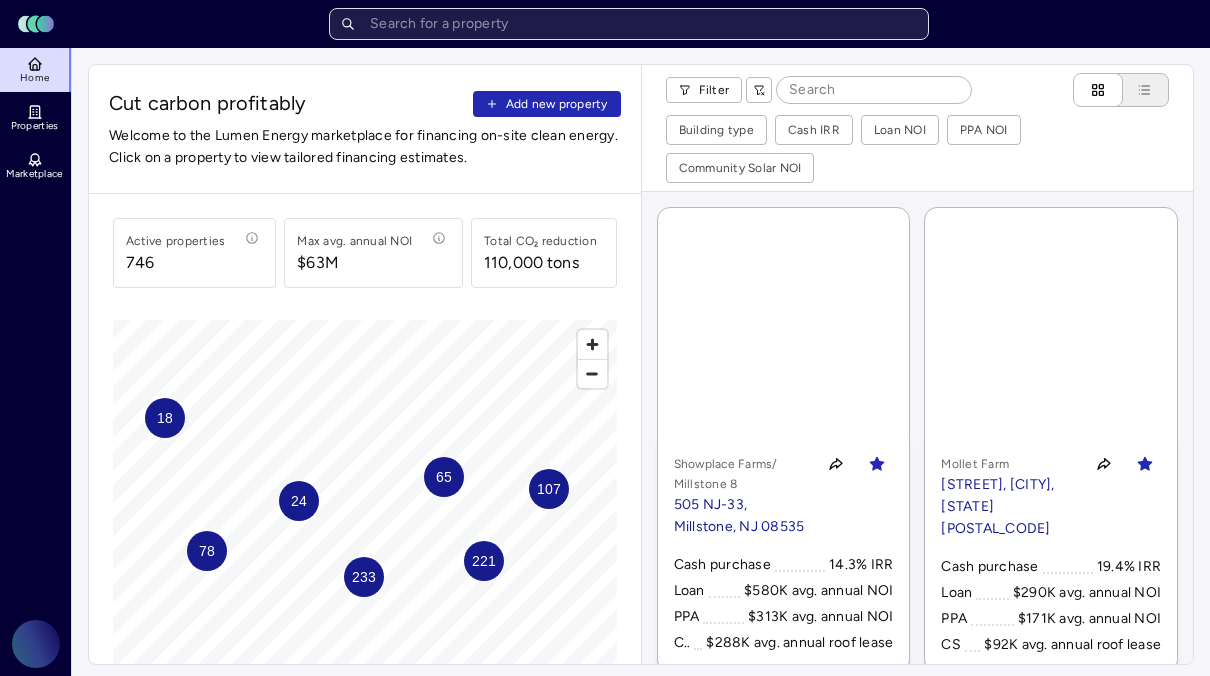 click at bounding box center (629, 24) 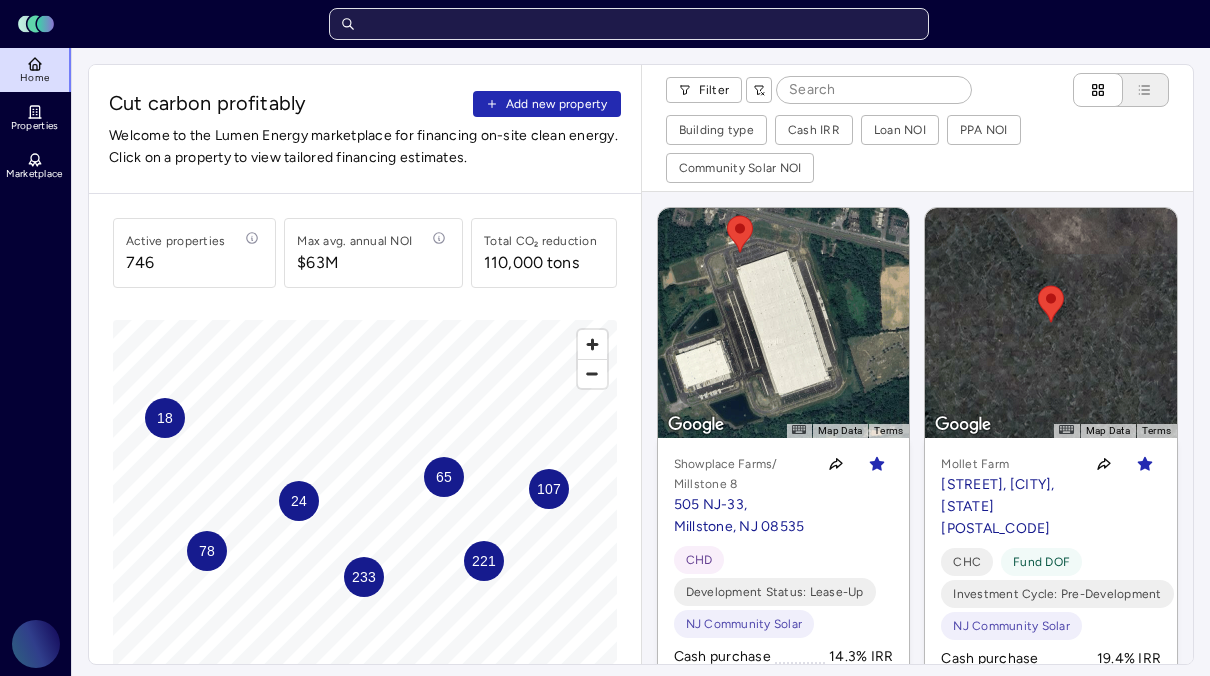type on "l" 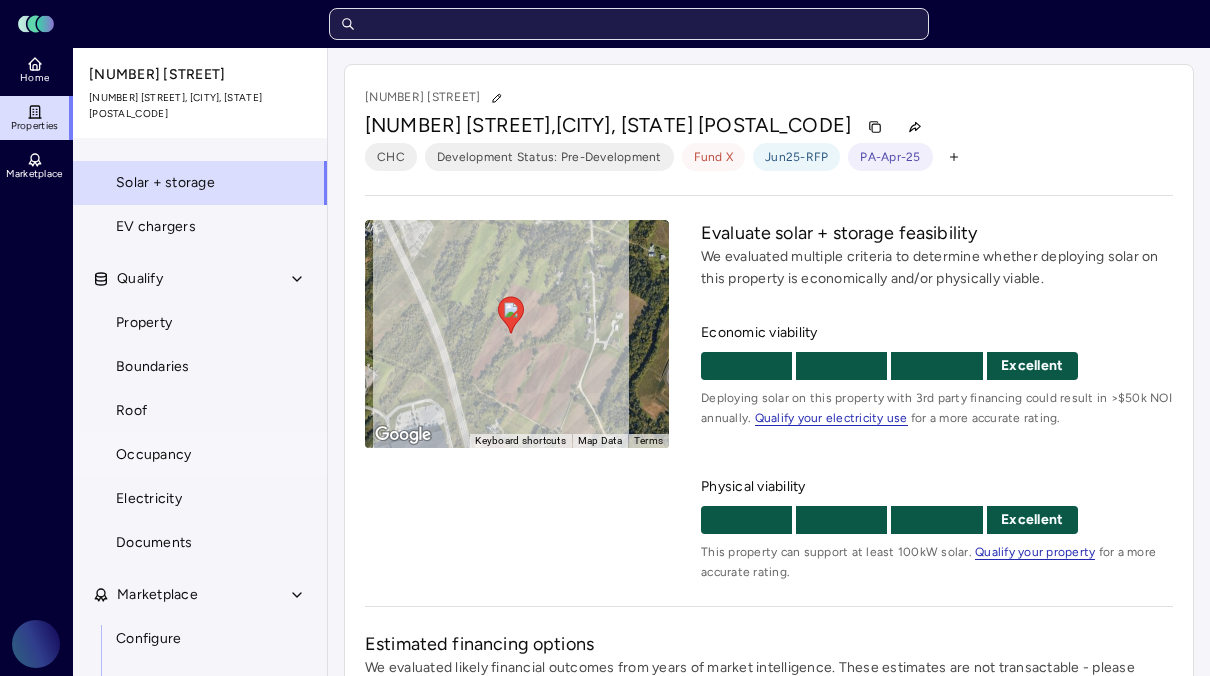 scroll, scrollTop: 52, scrollLeft: 0, axis: vertical 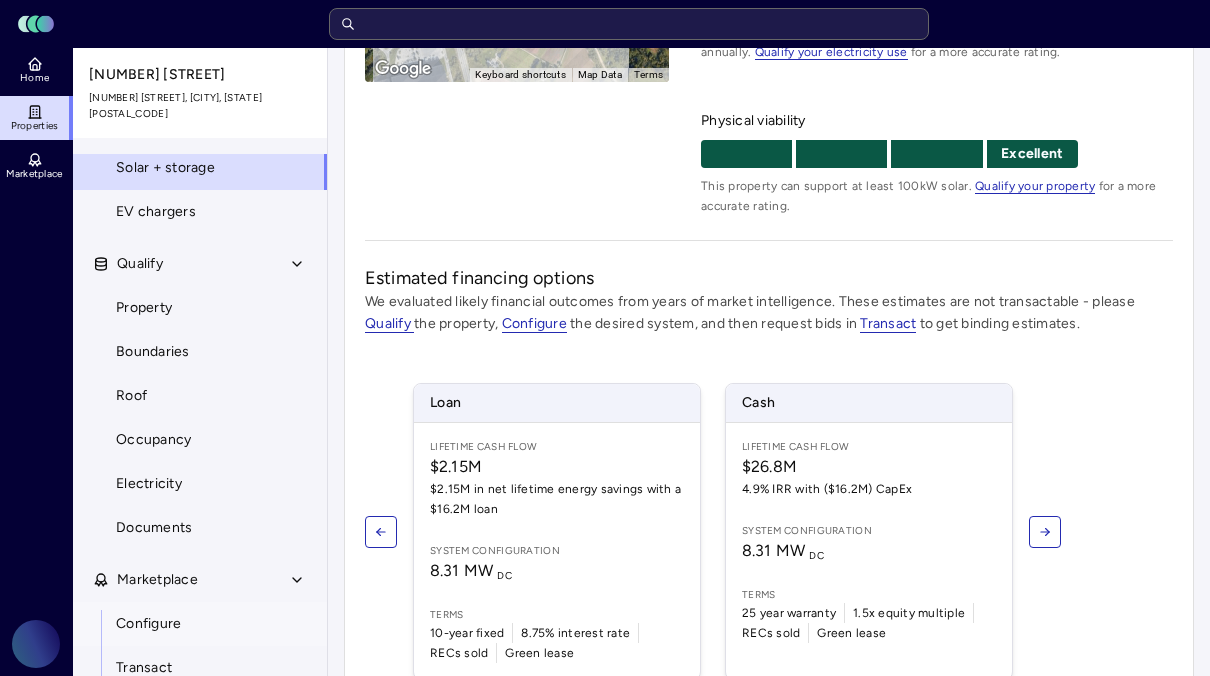 click on "Configure" at bounding box center (200, 624) 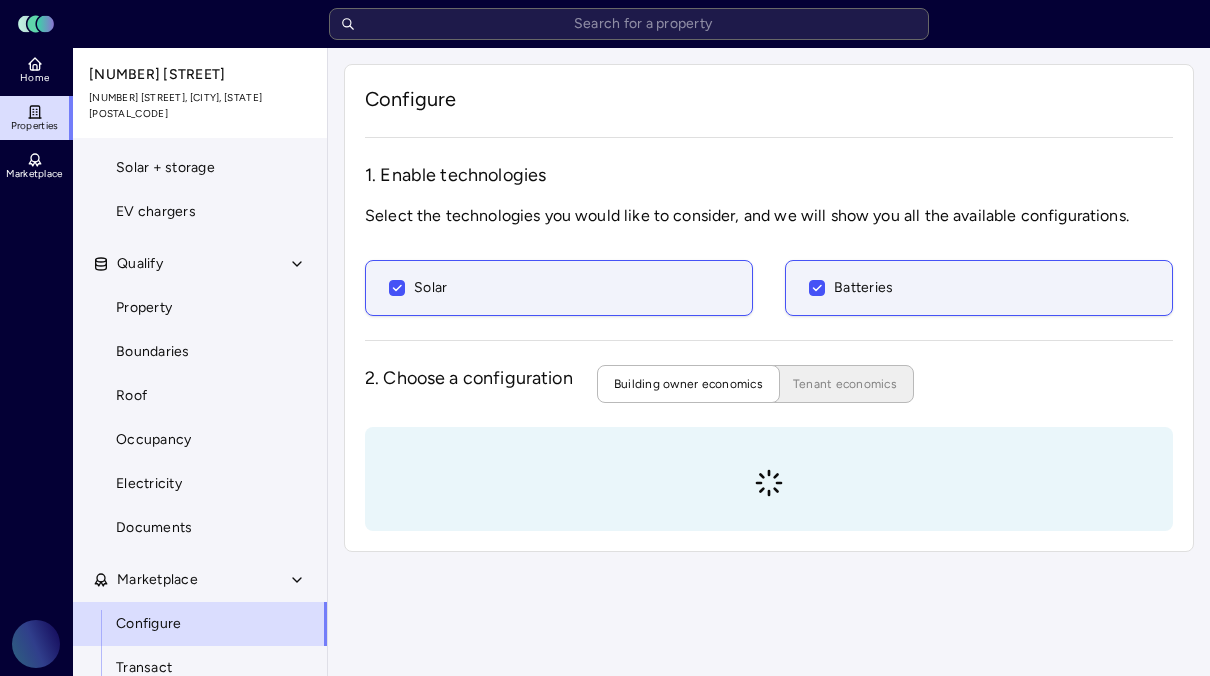 scroll, scrollTop: 0, scrollLeft: 0, axis: both 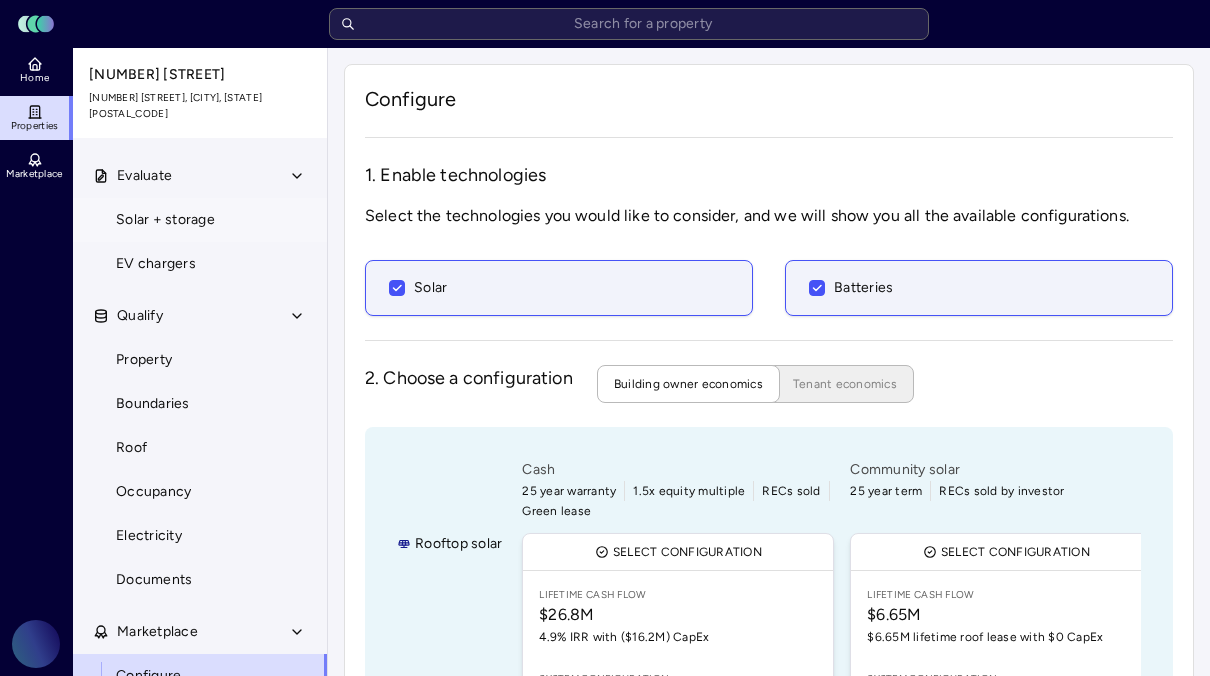 click on "Solar + storage" at bounding box center (200, 220) 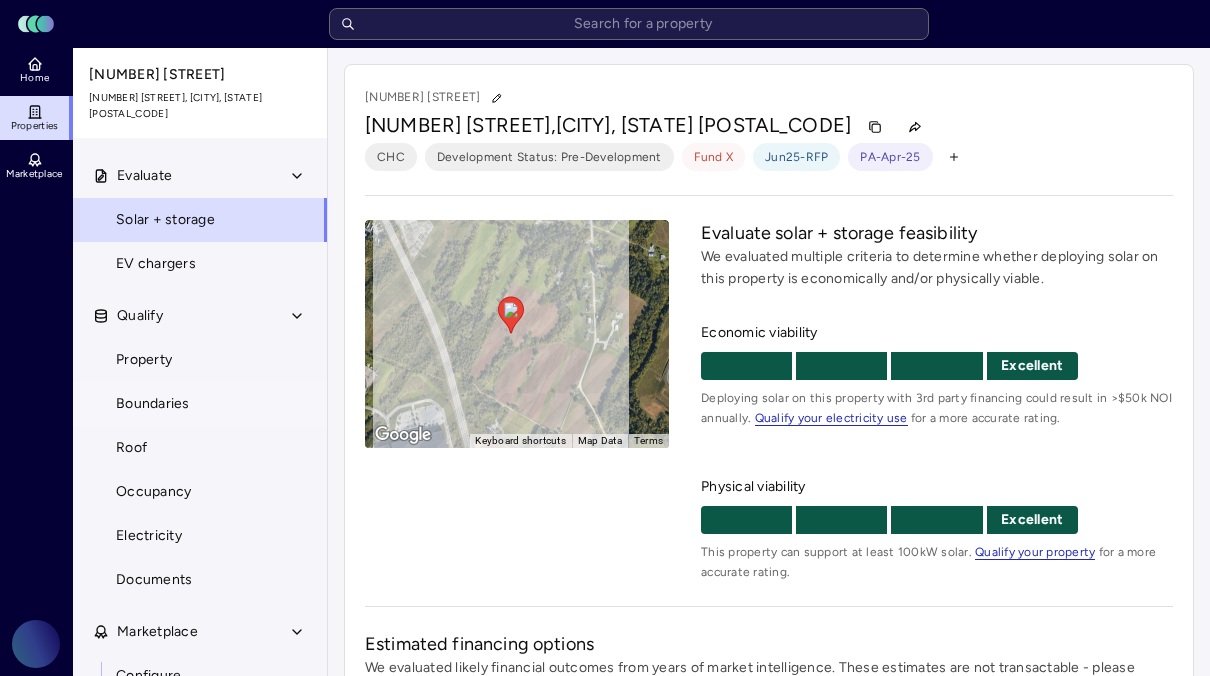 click on "Boundaries" at bounding box center [153, 404] 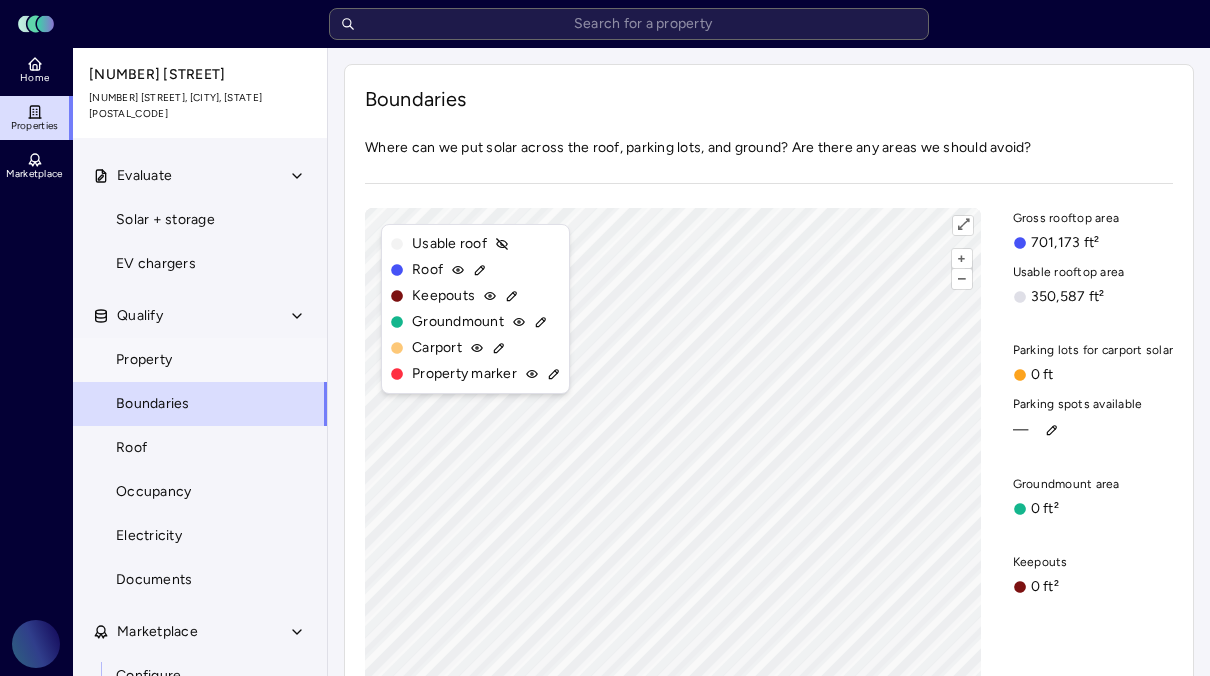 click on "Property" at bounding box center (200, 360) 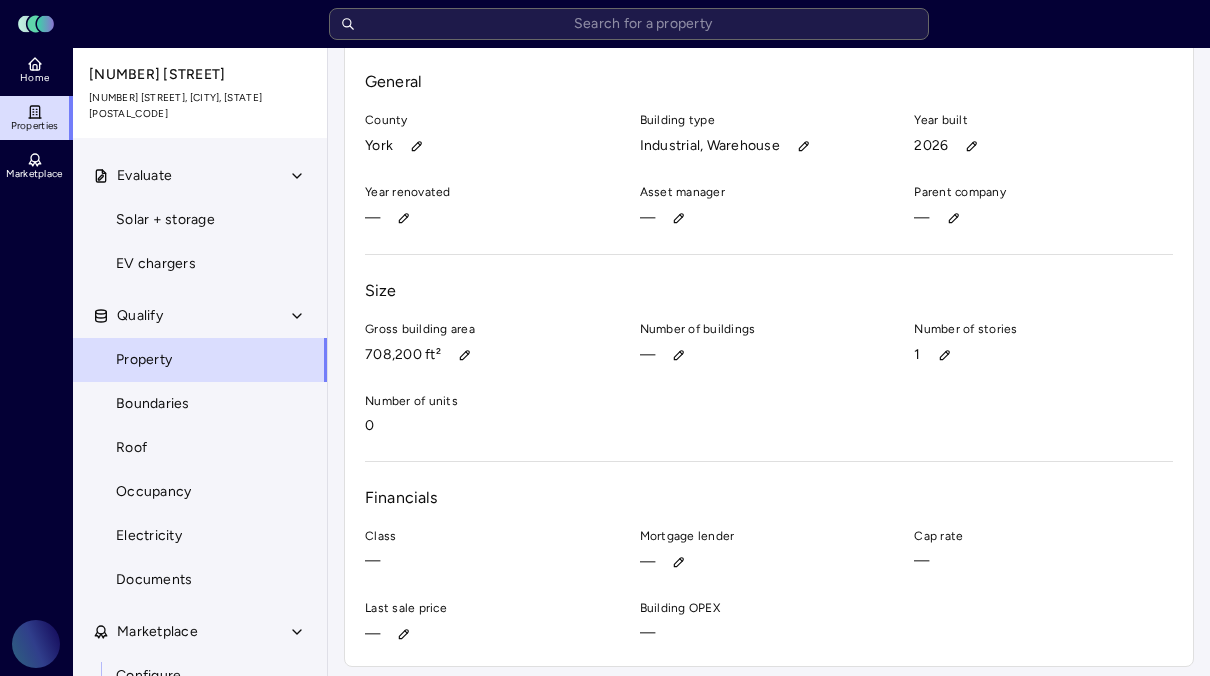 scroll, scrollTop: 95, scrollLeft: 0, axis: vertical 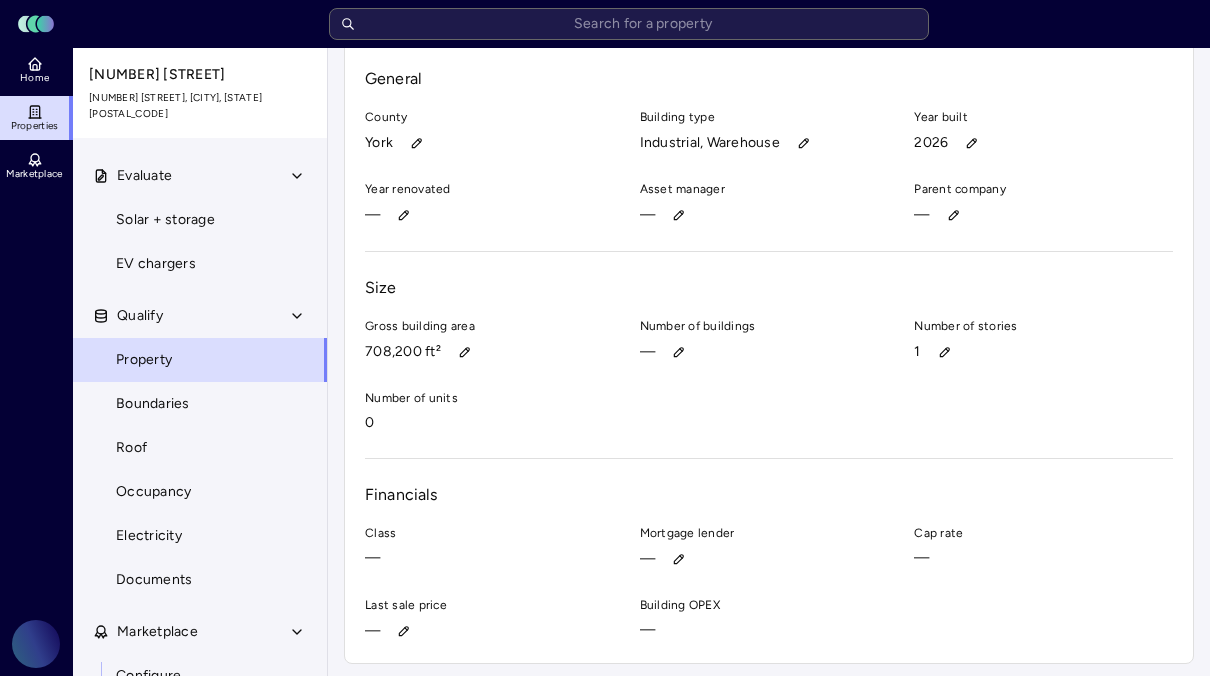 drag, startPoint x: 735, startPoint y: 286, endPoint x: 721, endPoint y: 471, distance: 185.52898 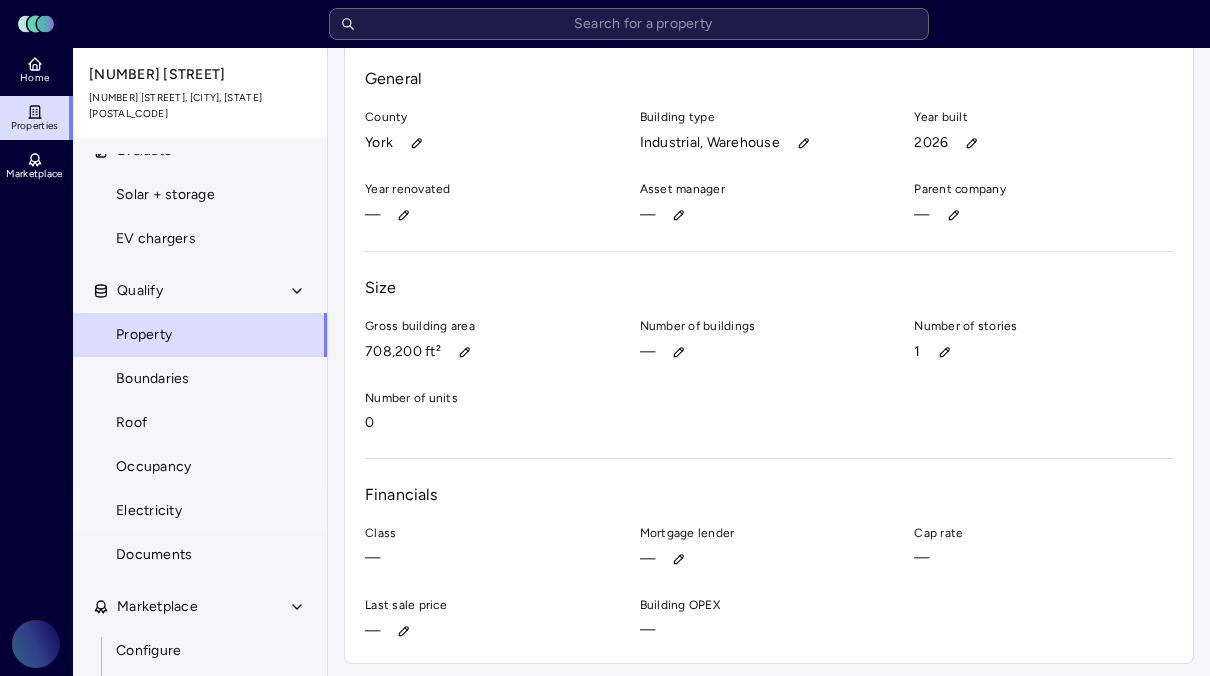 scroll, scrollTop: 52, scrollLeft: 0, axis: vertical 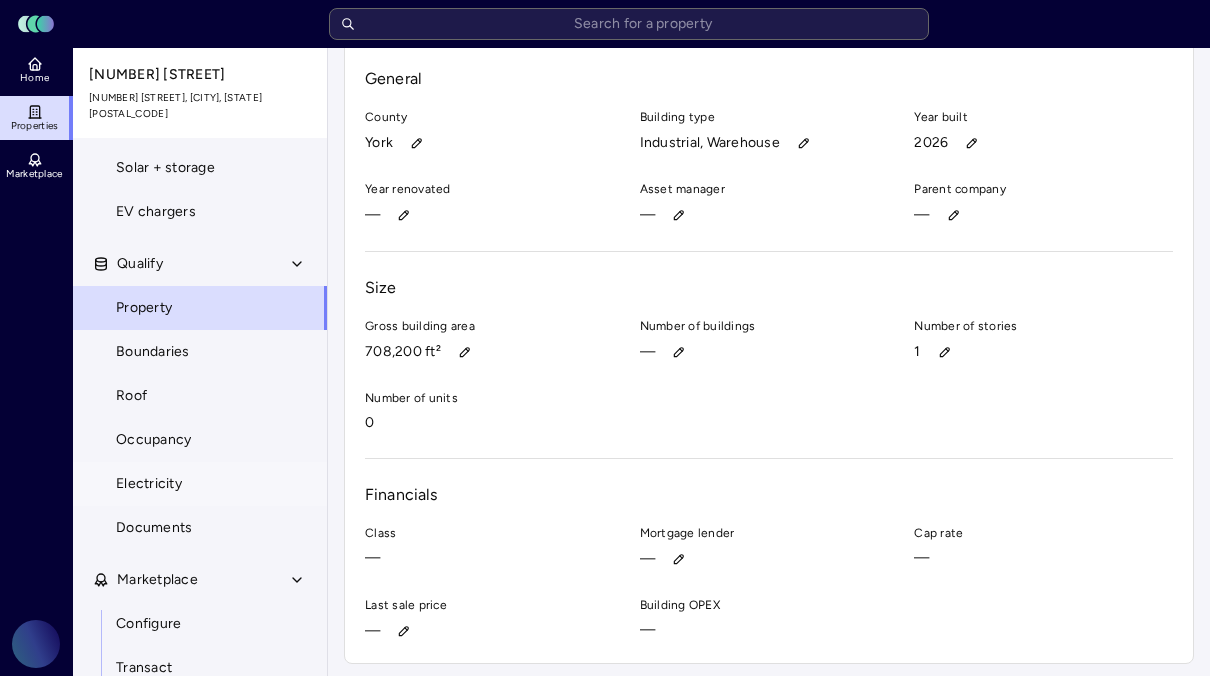 click on "Electricity" at bounding box center (200, 484) 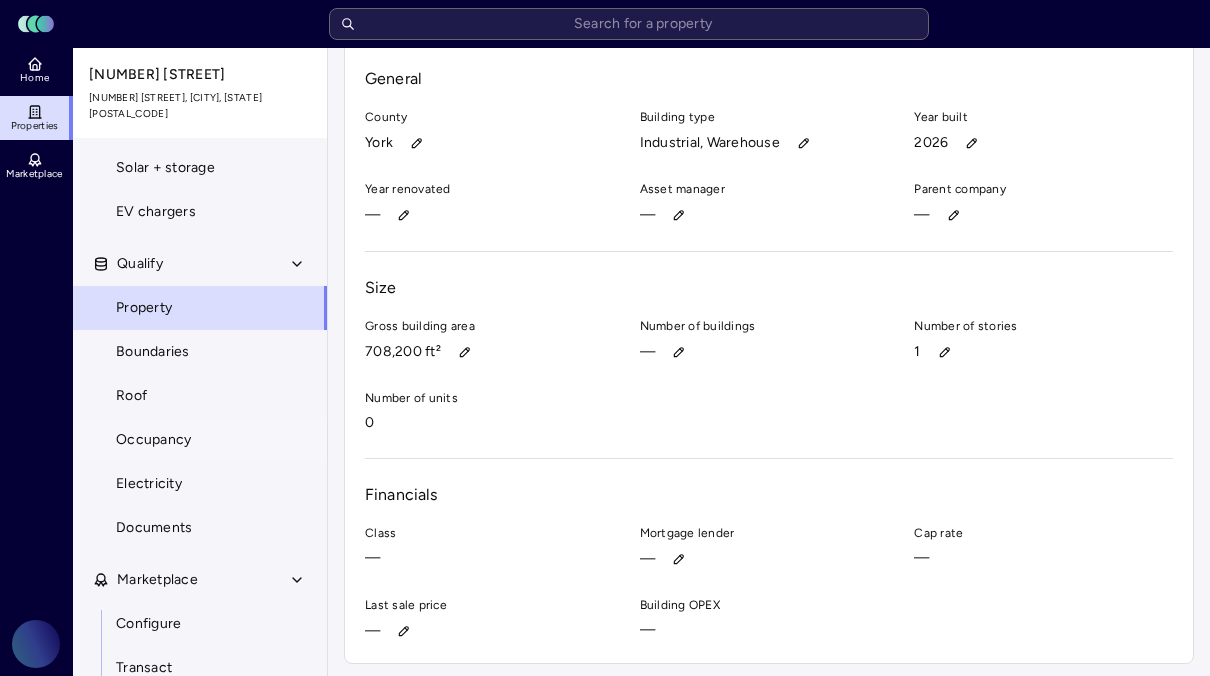 scroll, scrollTop: 0, scrollLeft: 0, axis: both 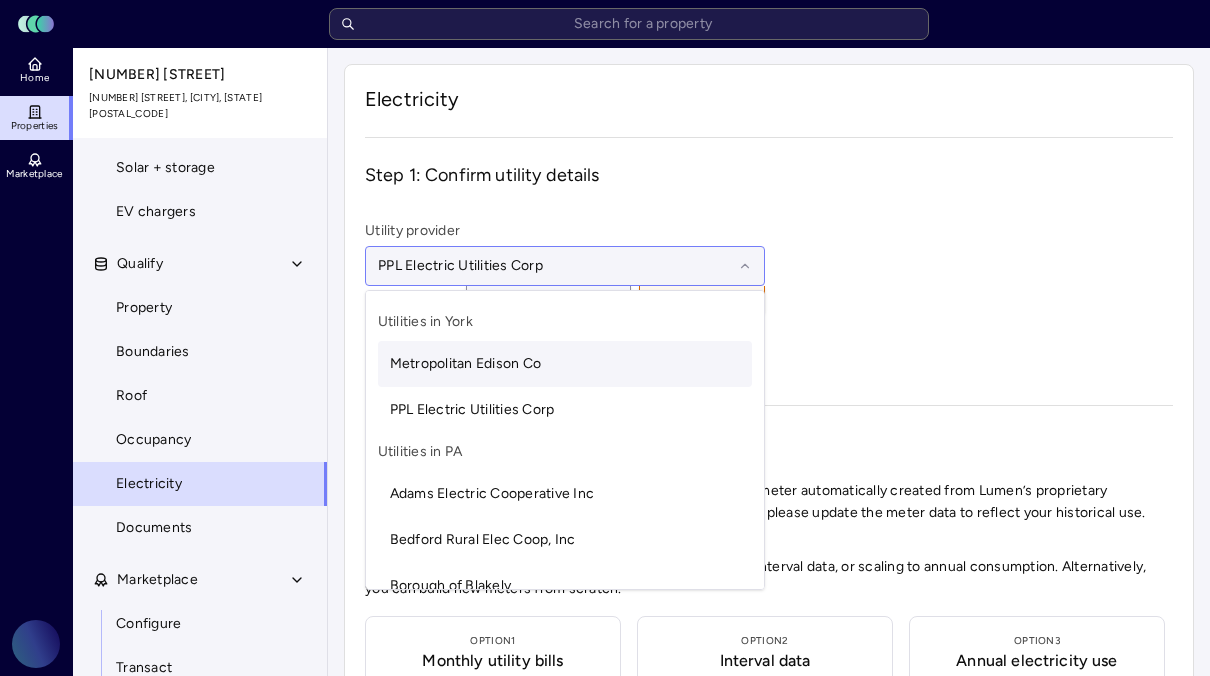 click on "PPL Electric Utilities Corp" at bounding box center (565, 266) 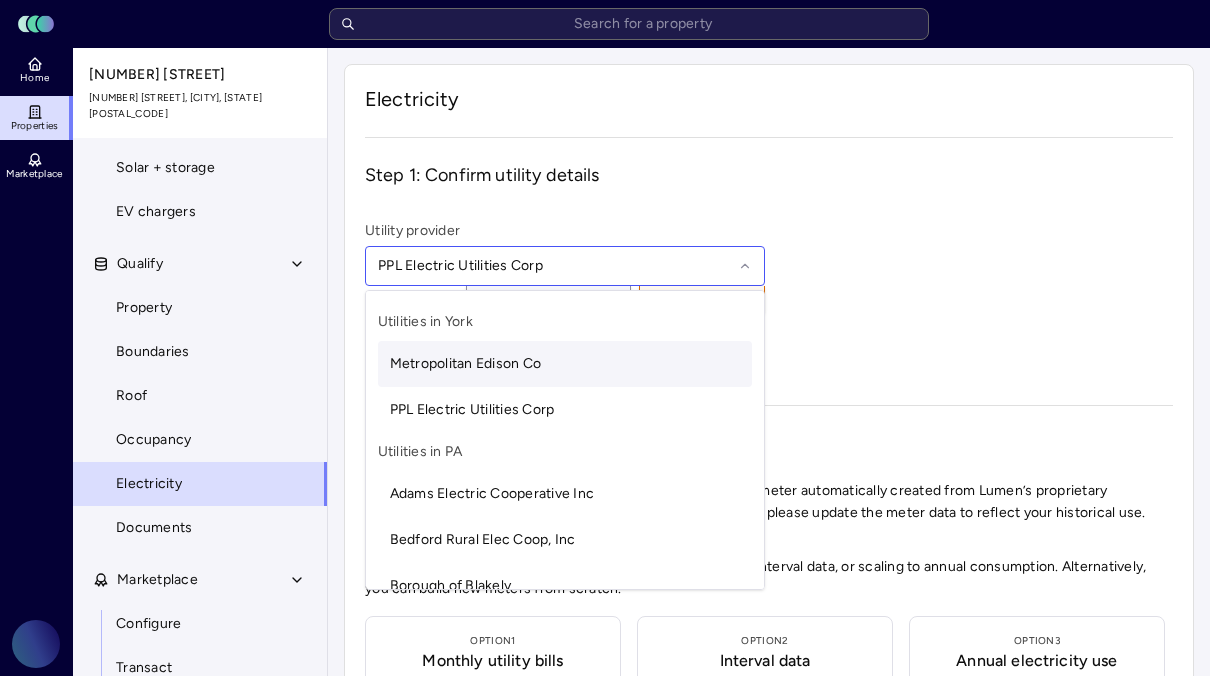 drag, startPoint x: 551, startPoint y: 364, endPoint x: 951, endPoint y: 222, distance: 424.4573 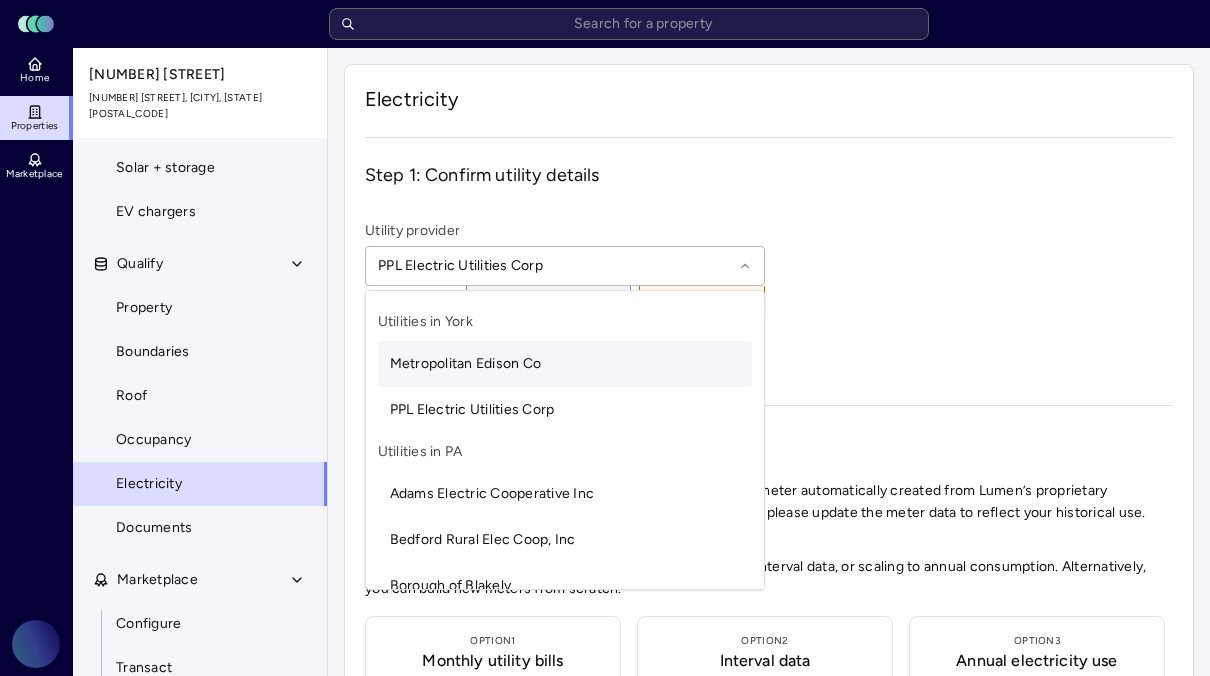 click on "Utility provider   52 results available. Use Up and Down to choose options, press Enter to select the currently focused option, press Escape to exit the menu, press Tab to select the option and exit the menu. PPL Electric Utilities Corp   Confirm data is correct  Lumen estimate I have a 3rd-party supplier" at bounding box center [769, 296] 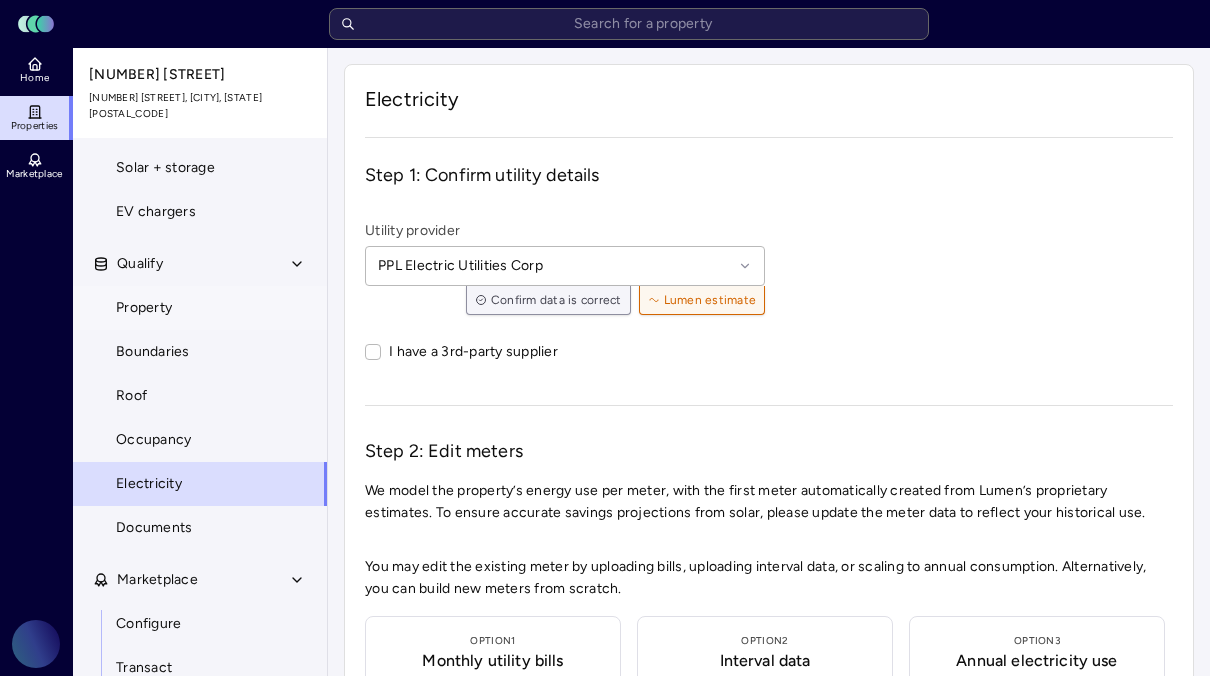 click on "Property" at bounding box center [200, 308] 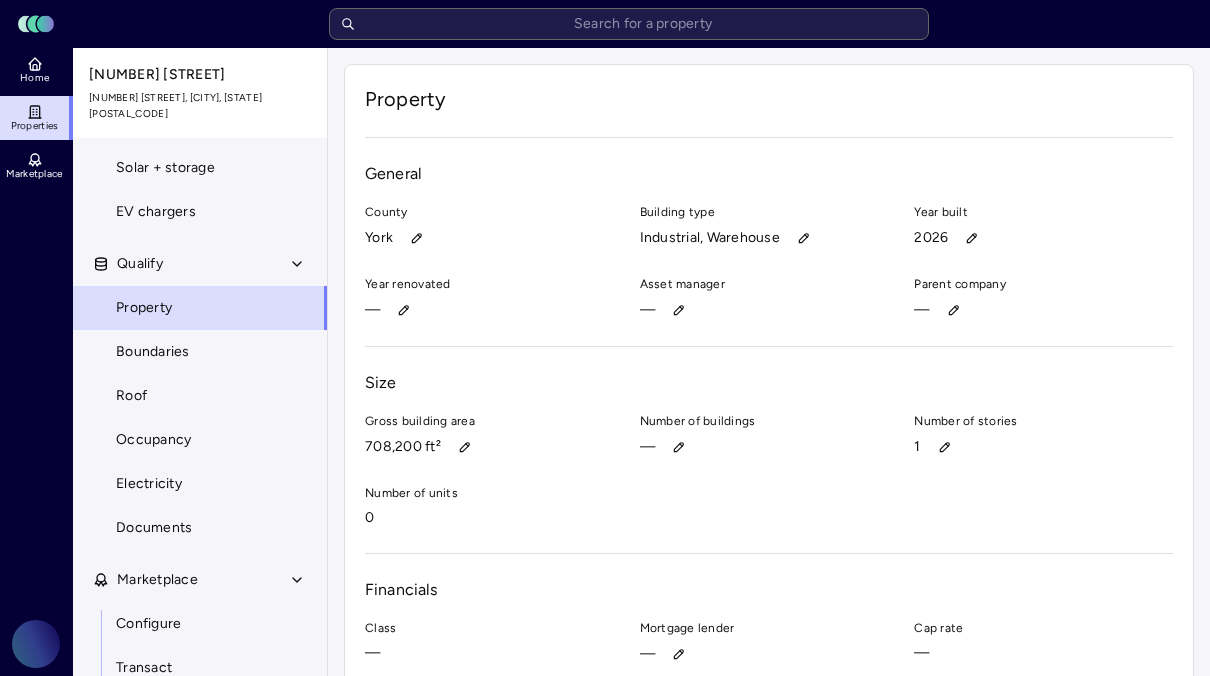 click on "Solar + storage" at bounding box center [165, 168] 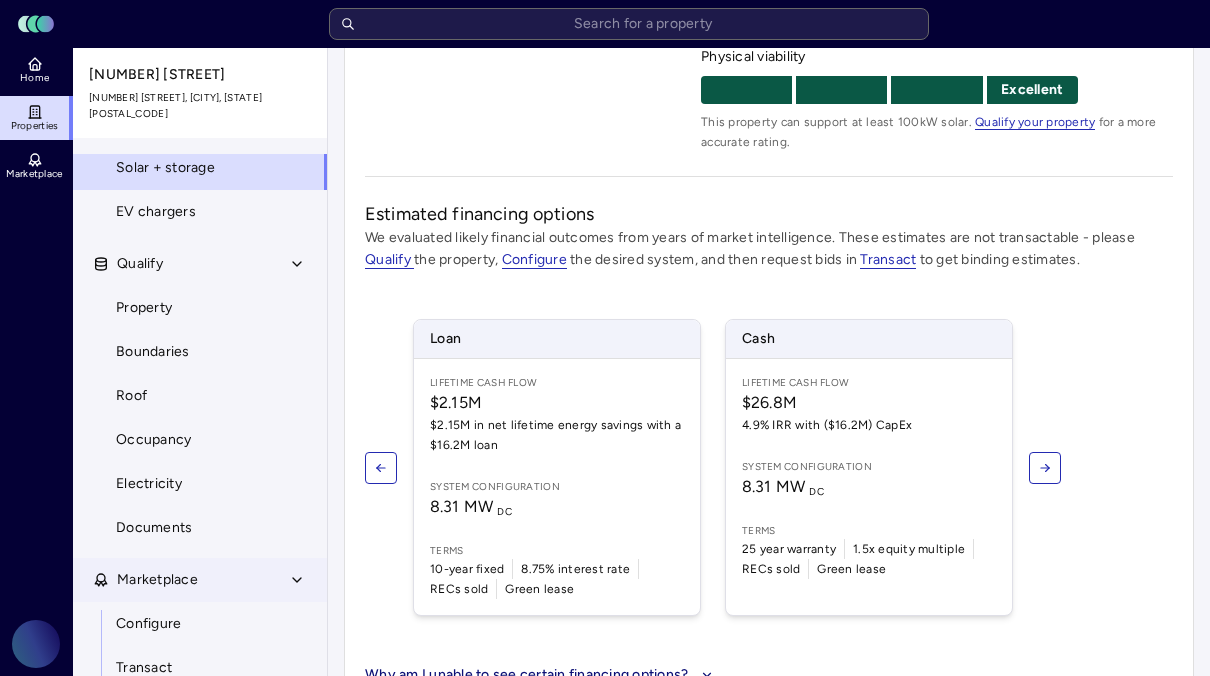 scroll, scrollTop: 433, scrollLeft: 0, axis: vertical 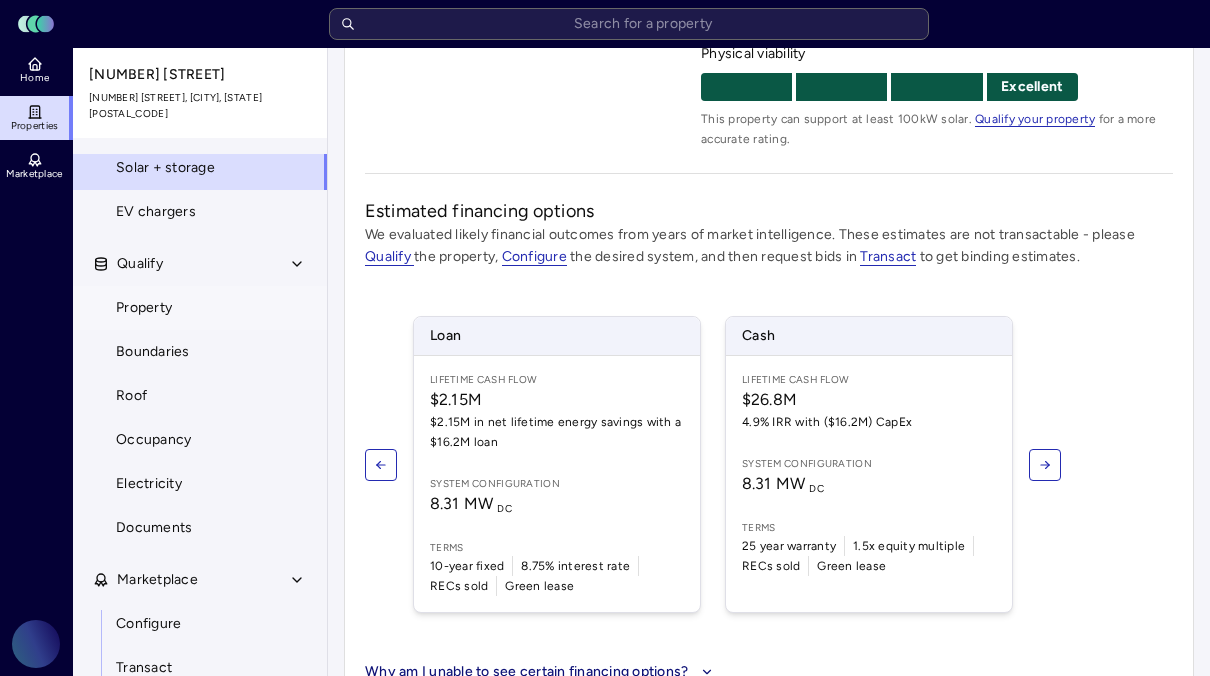 click on "Property" at bounding box center [200, 308] 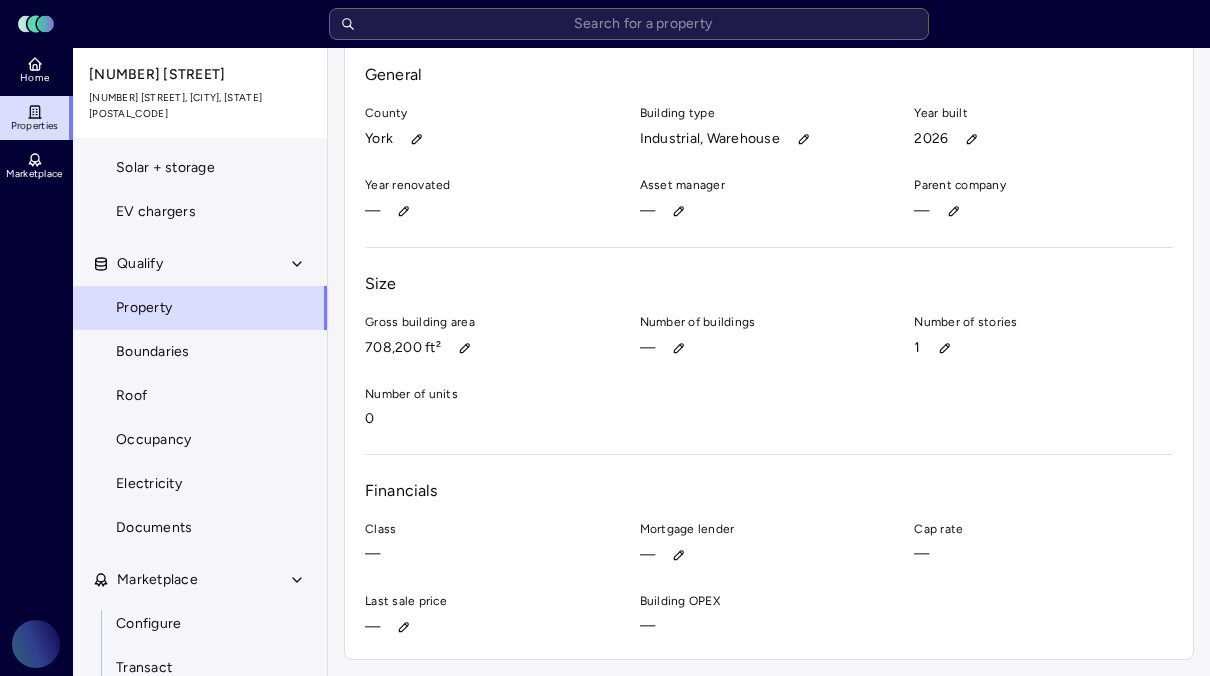 scroll, scrollTop: 0, scrollLeft: 0, axis: both 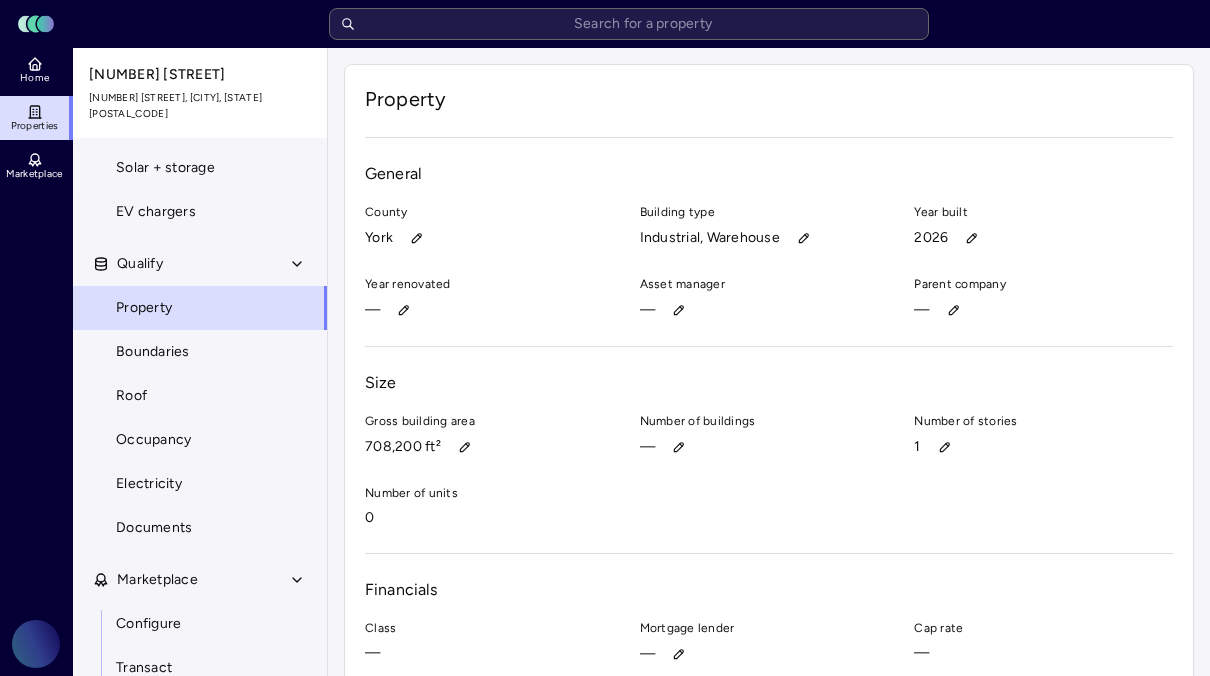click on "Solar + storage" at bounding box center [200, 168] 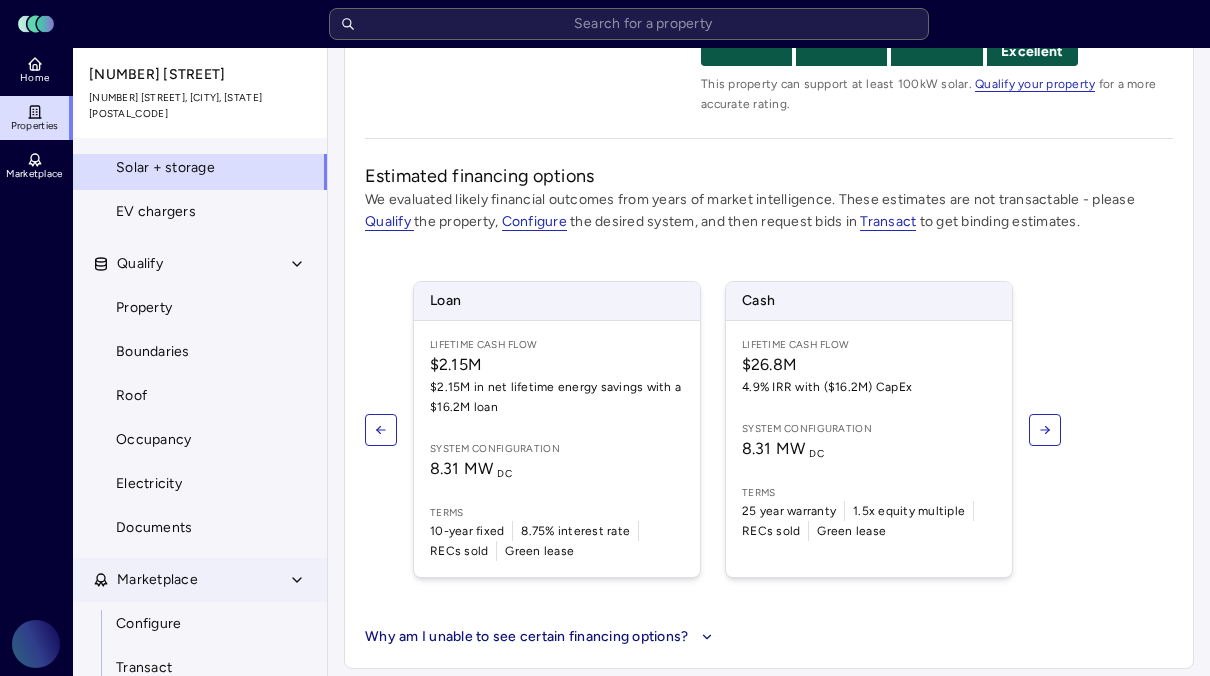 scroll, scrollTop: 475, scrollLeft: 0, axis: vertical 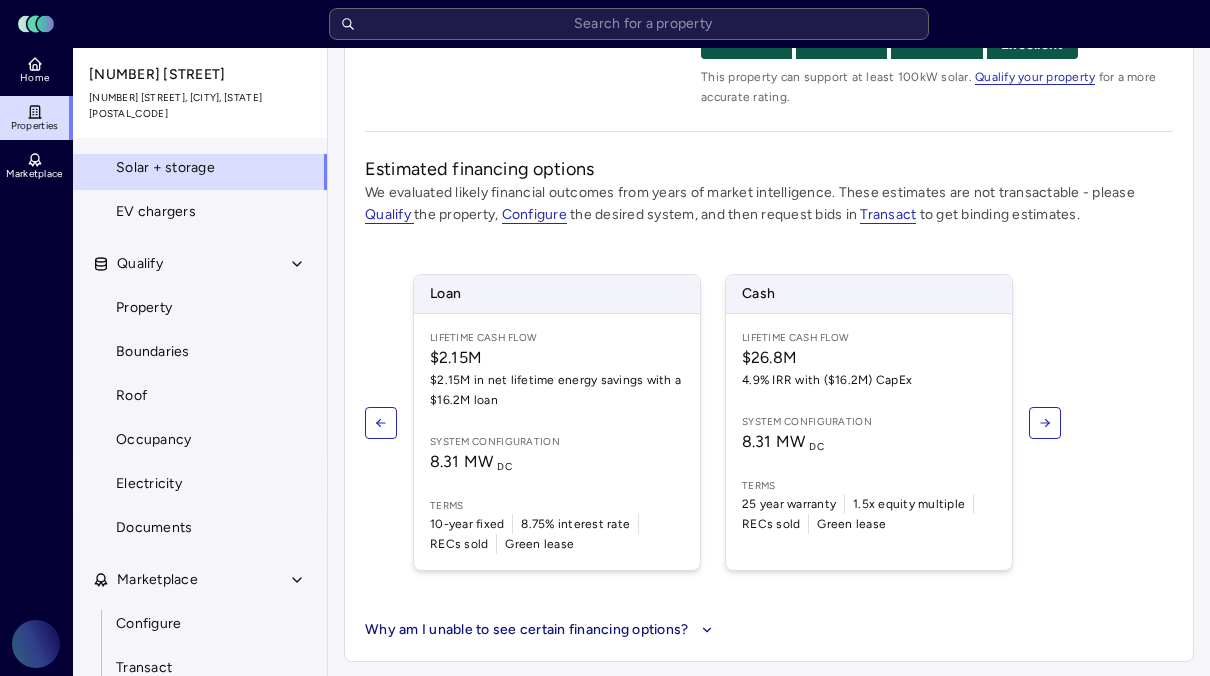 click on "Electricity" at bounding box center (200, 484) 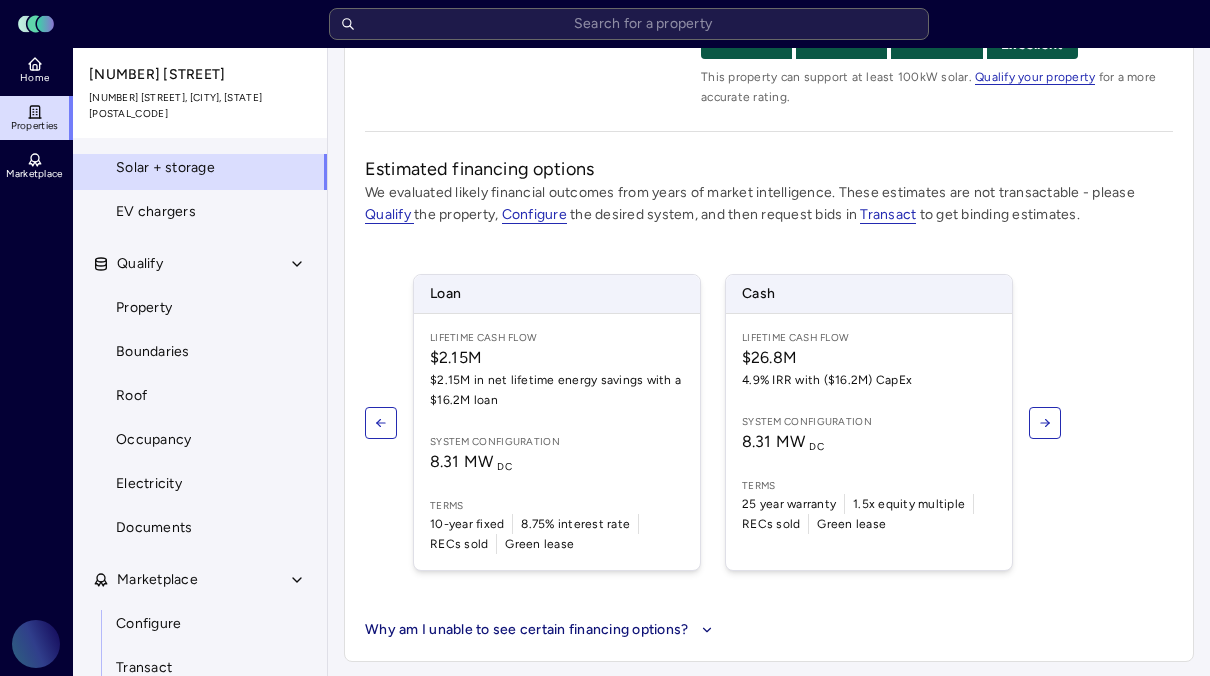scroll, scrollTop: 0, scrollLeft: 0, axis: both 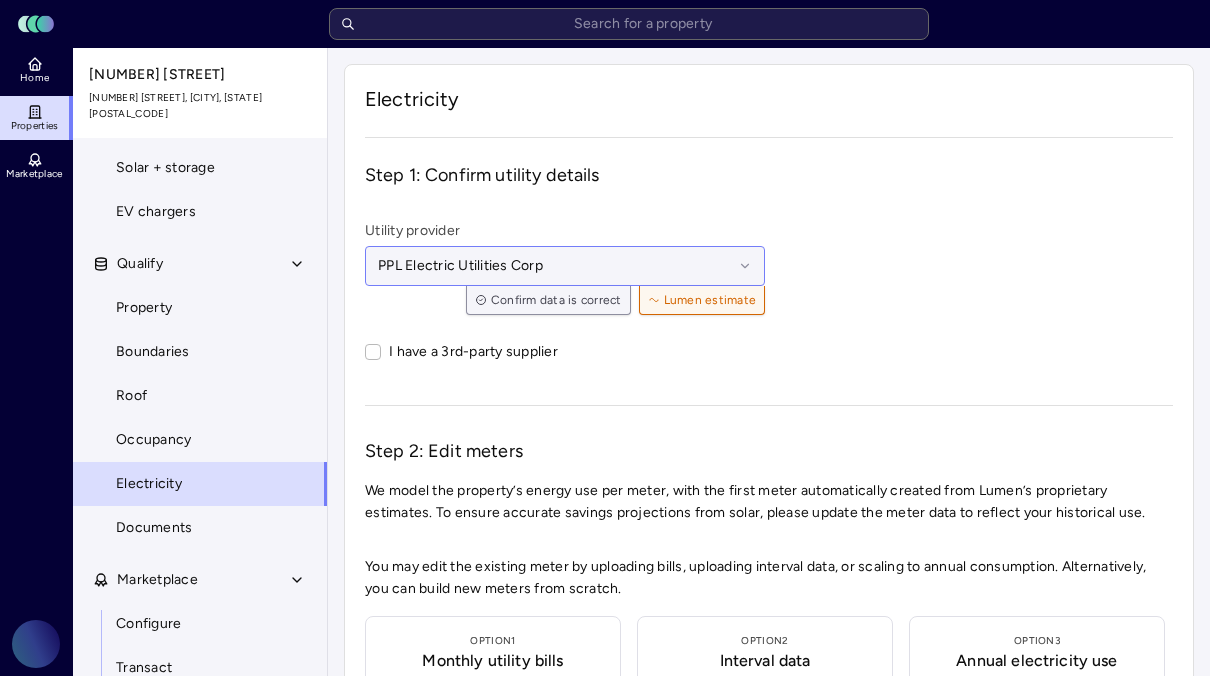 click on "PPL Electric Utilities Corp" at bounding box center [565, 266] 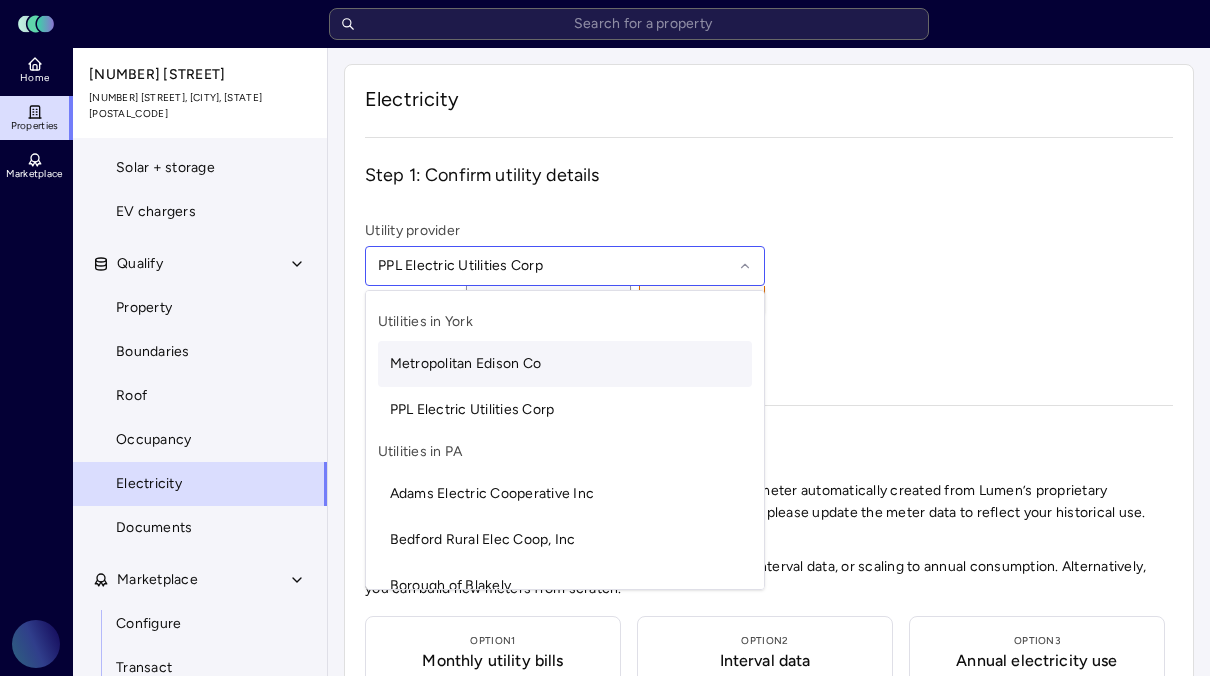 click on "Metropolitan Edison Co" at bounding box center (565, 364) 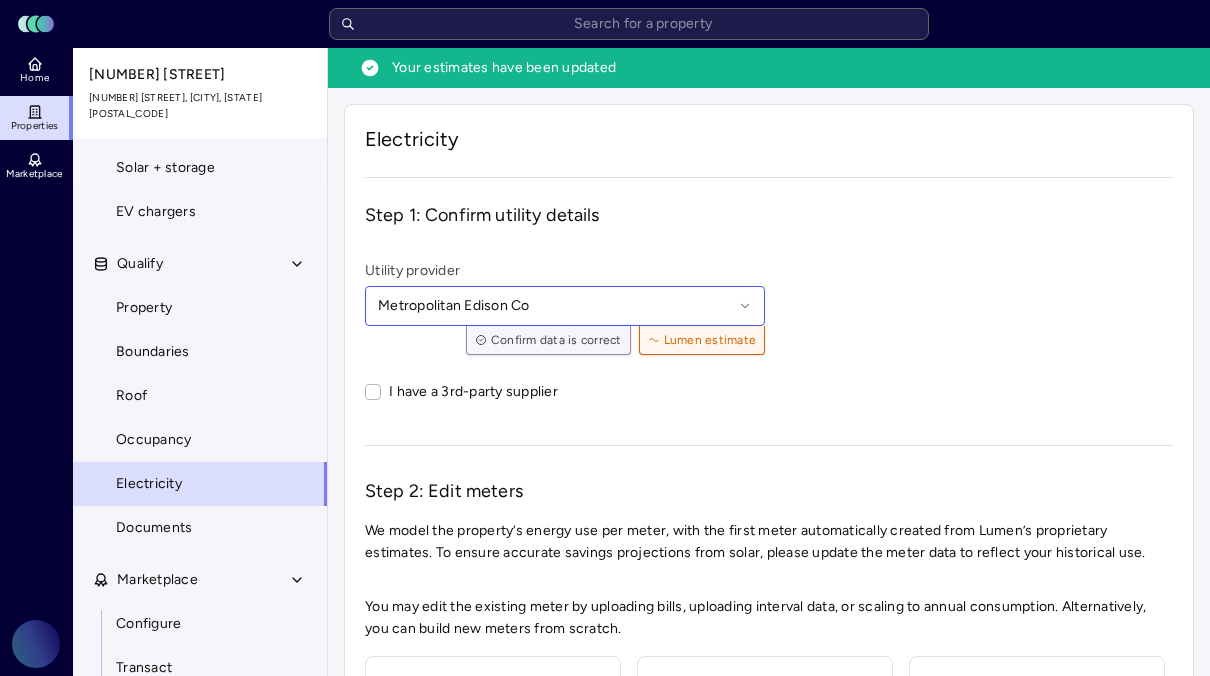 scroll, scrollTop: 0, scrollLeft: 0, axis: both 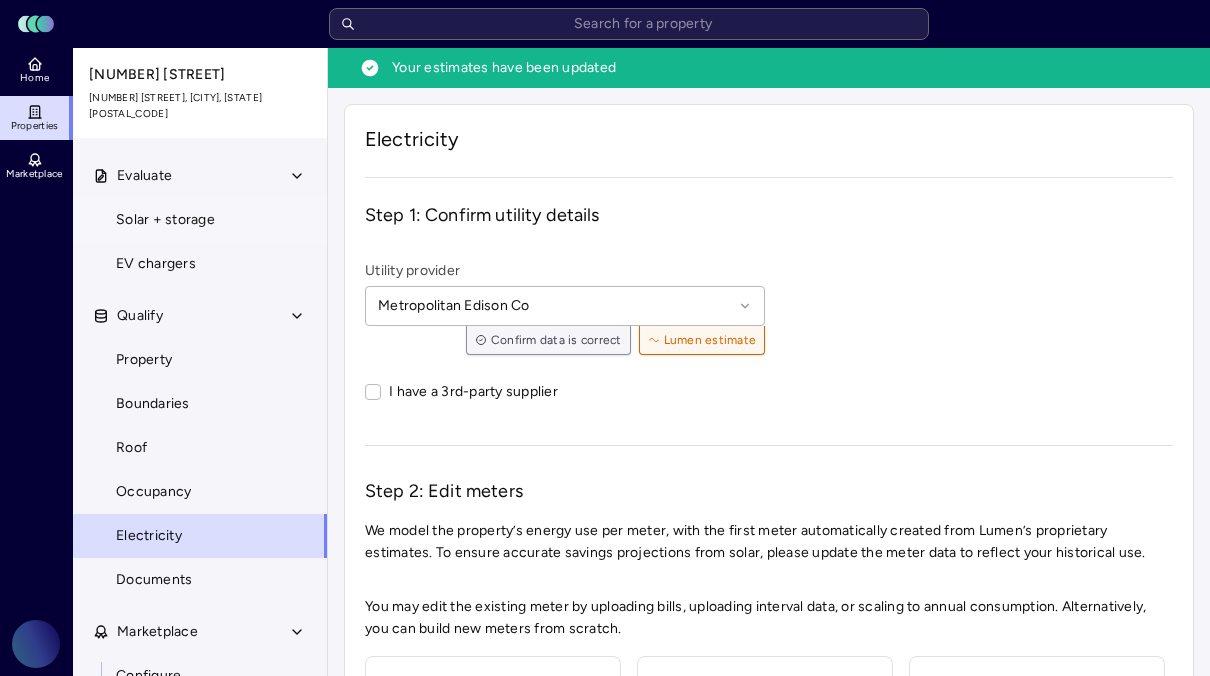click on "Solar + storage" at bounding box center (165, 220) 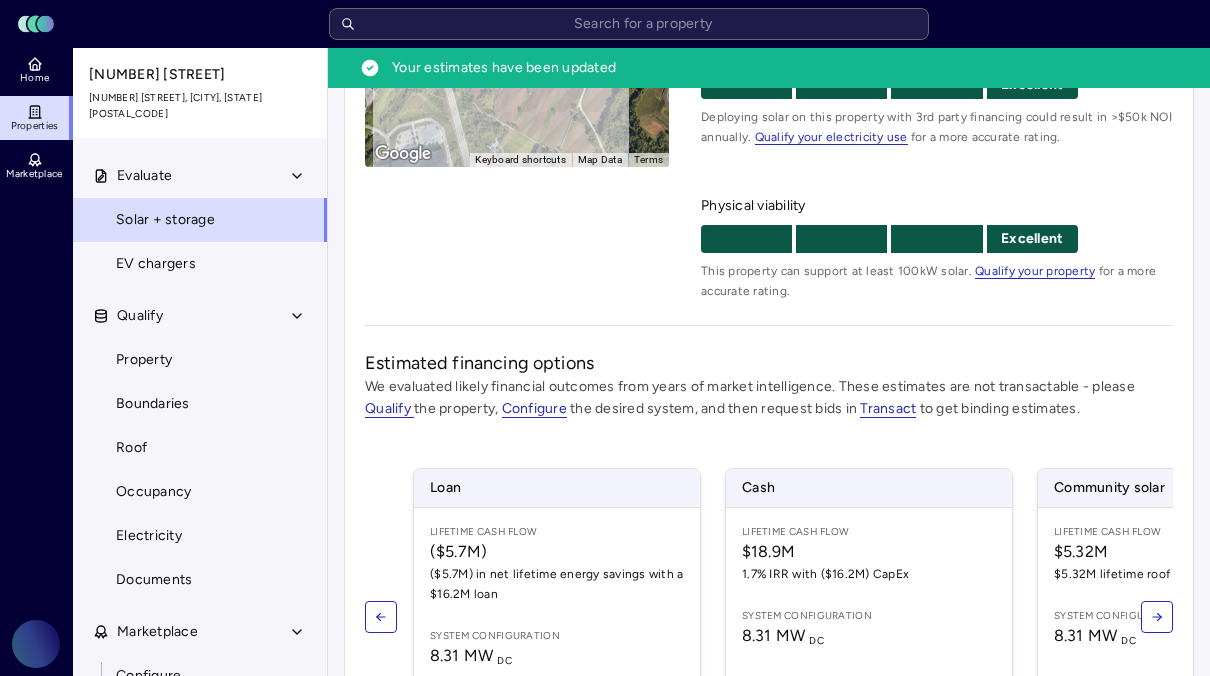 scroll, scrollTop: 400, scrollLeft: 0, axis: vertical 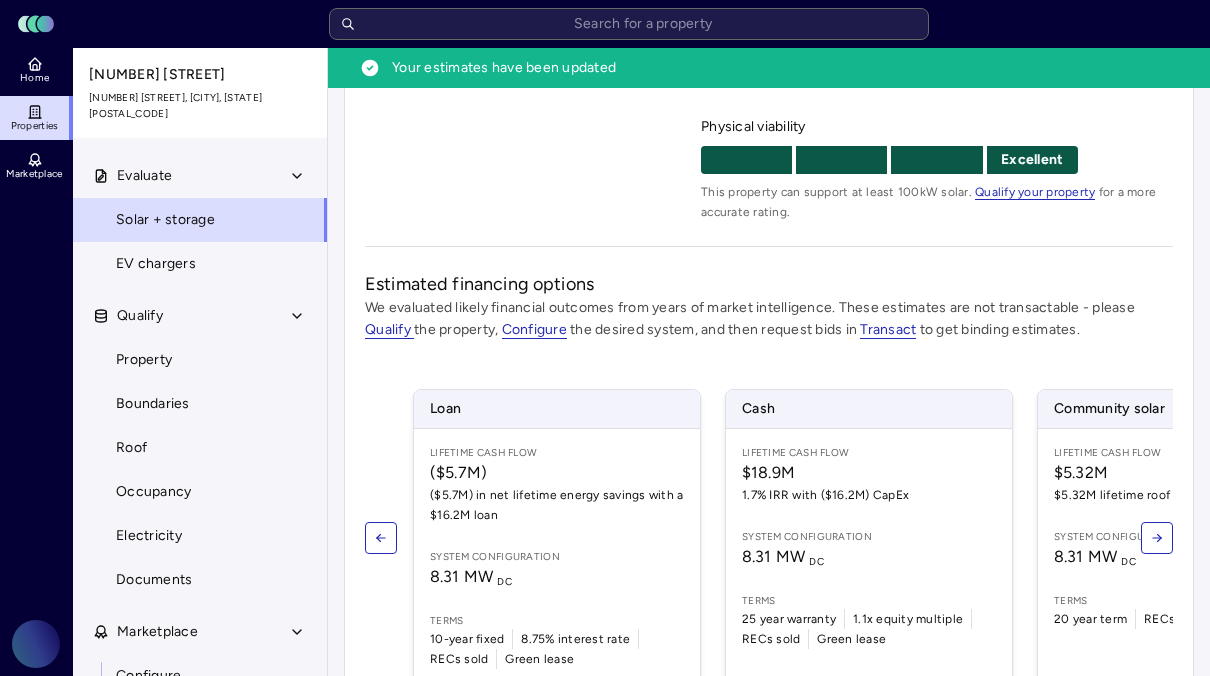 drag, startPoint x: 732, startPoint y: 316, endPoint x: 801, endPoint y: 334, distance: 71.30919 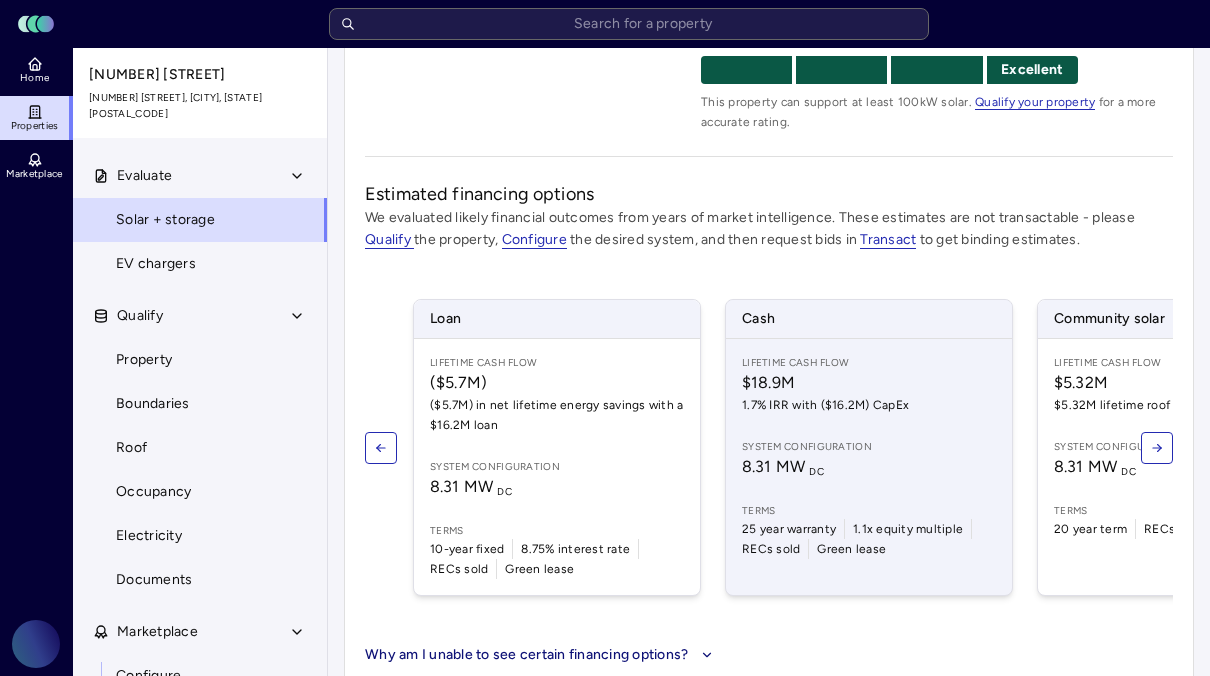 scroll, scrollTop: 490, scrollLeft: 0, axis: vertical 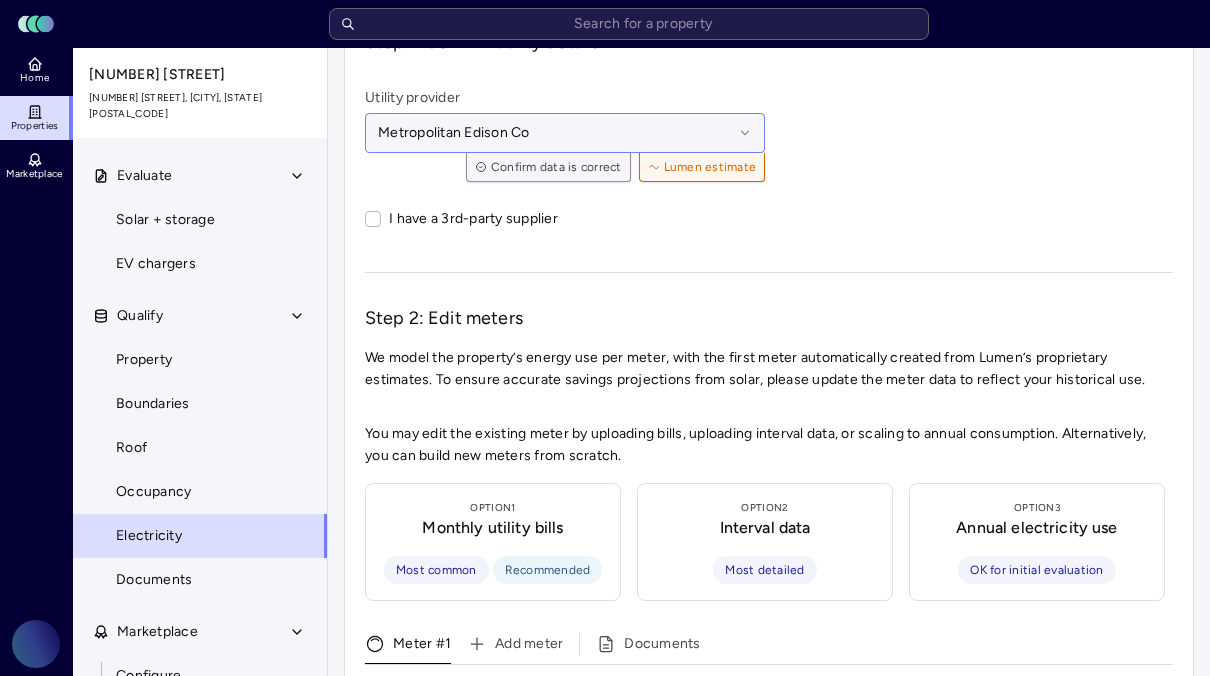 click at bounding box center [555, 133] 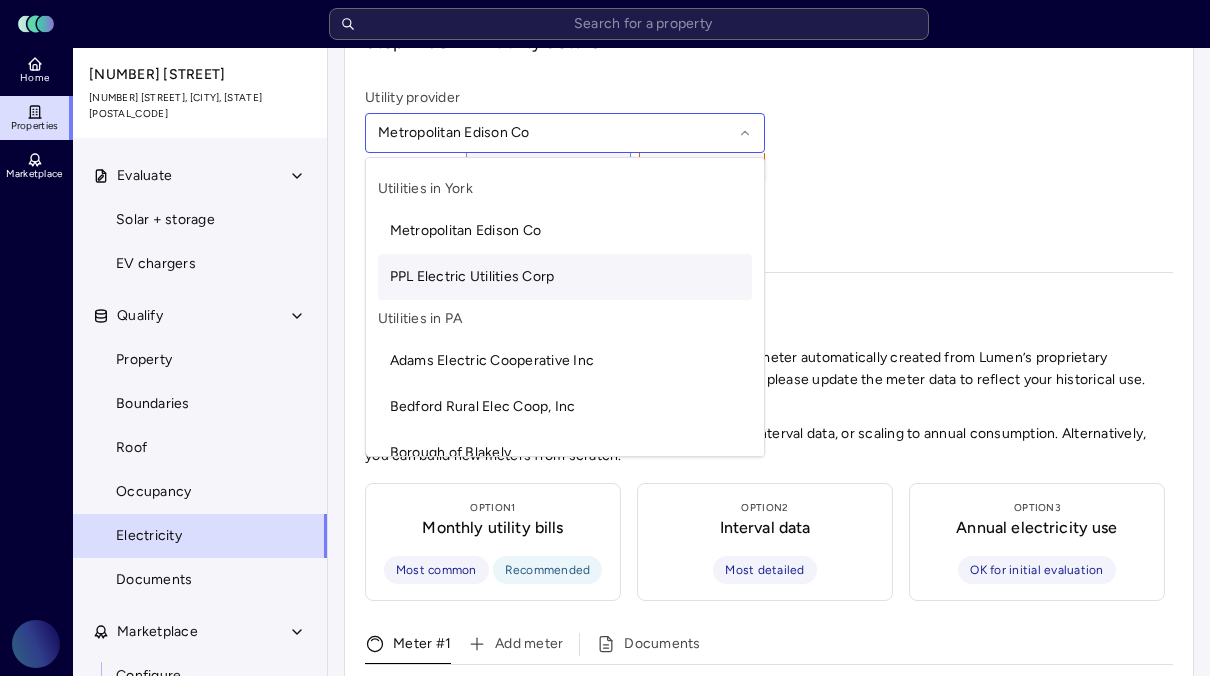 click on "PPL Electric Utilities Corp" at bounding box center [472, 276] 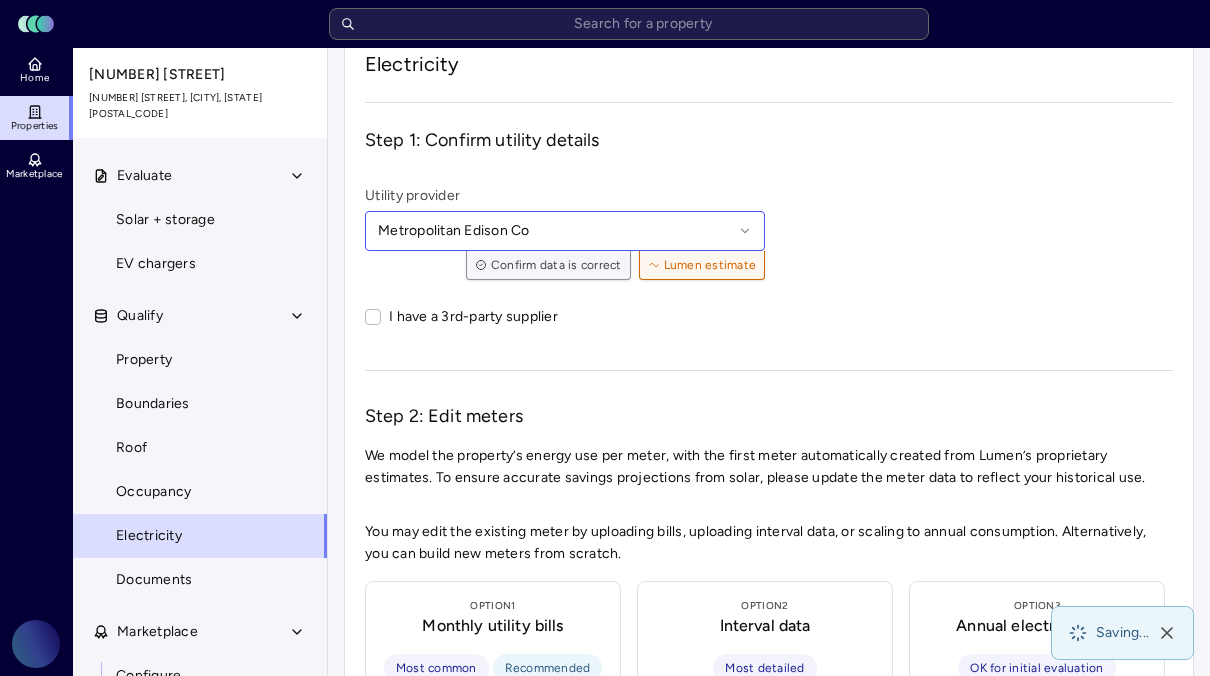 scroll, scrollTop: 33, scrollLeft: 0, axis: vertical 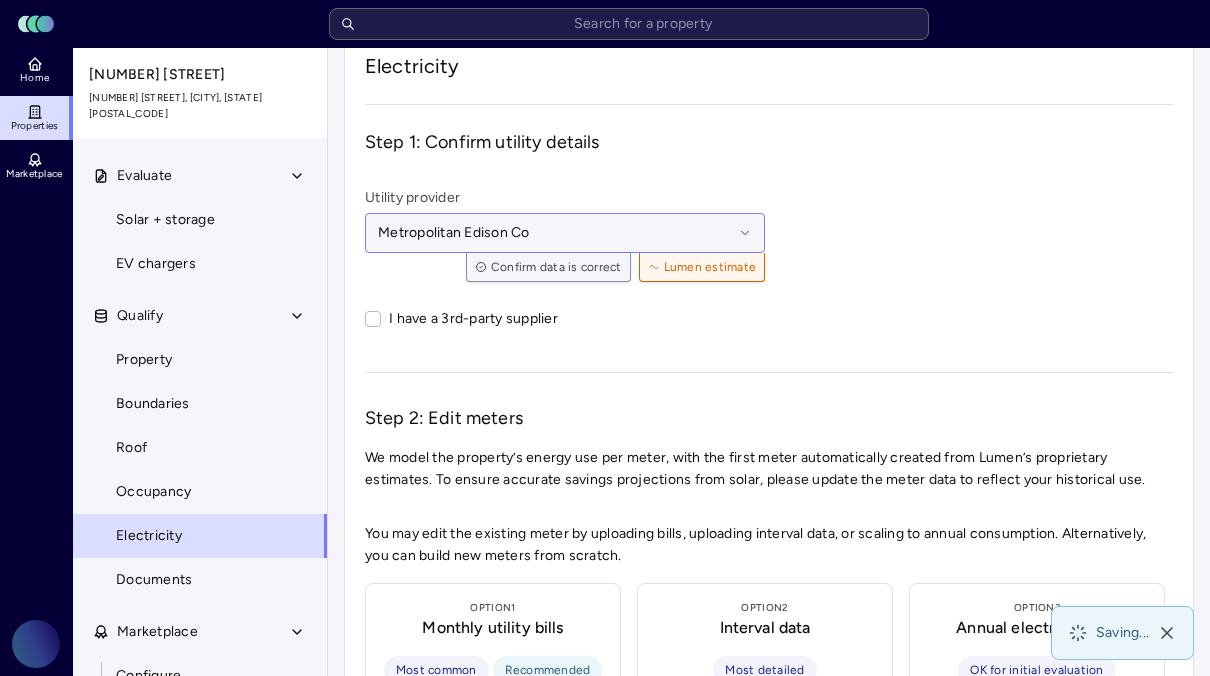 click at bounding box center [555, 233] 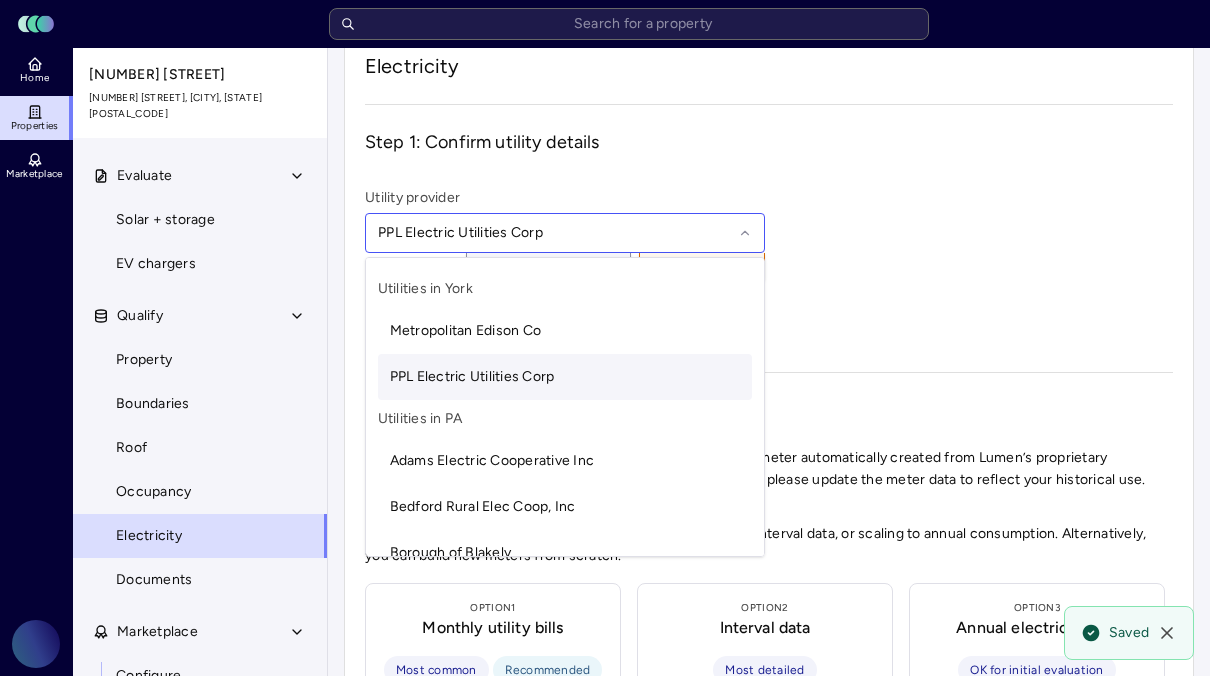 click on "PPL Electric Utilities Corp" at bounding box center [565, 377] 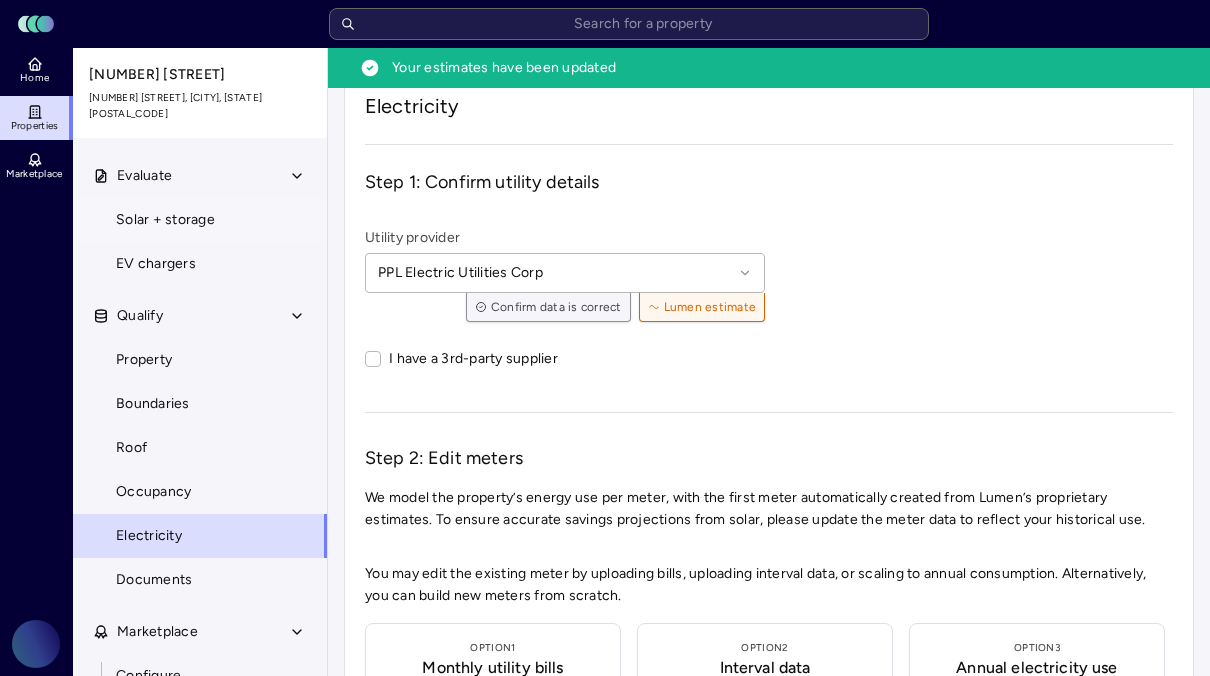 click on "Solar + storage" at bounding box center (165, 220) 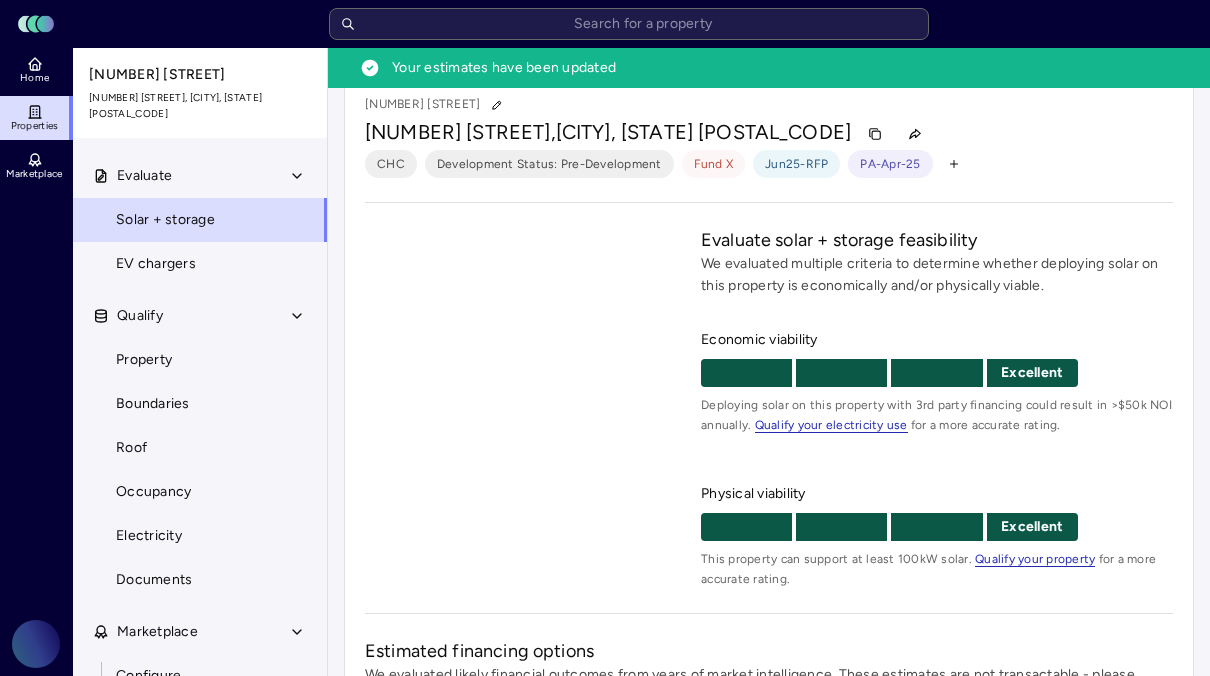 scroll, scrollTop: 0, scrollLeft: 0, axis: both 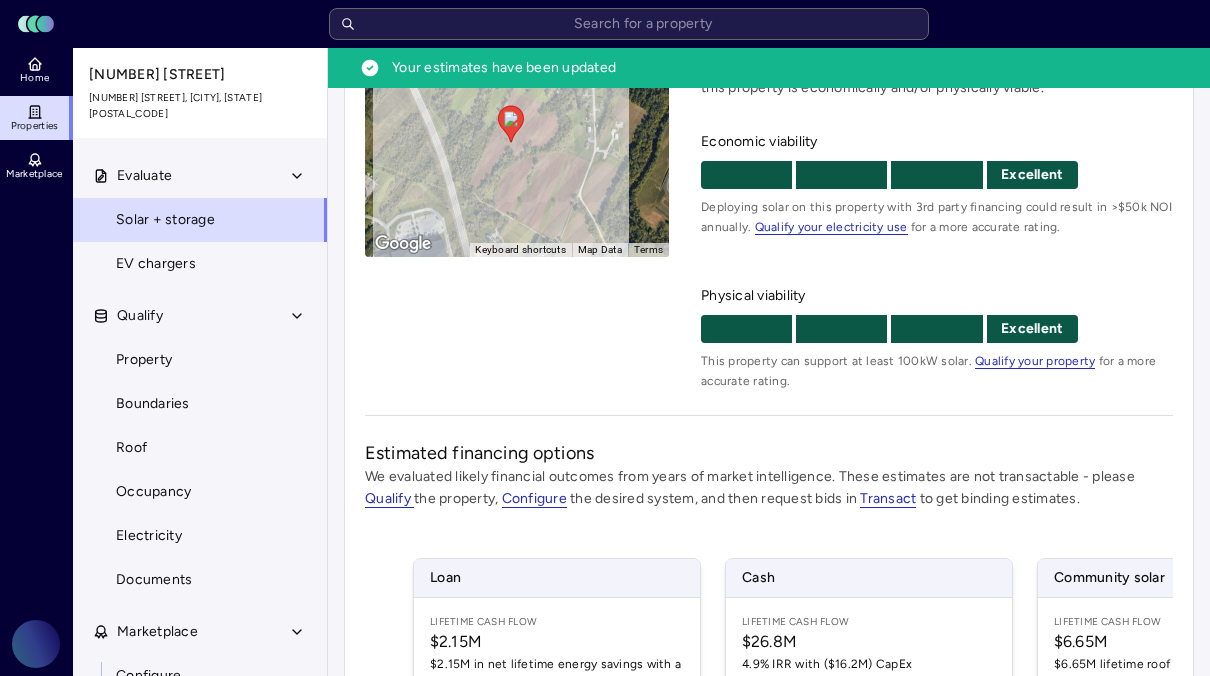 drag, startPoint x: 704, startPoint y: 388, endPoint x: 708, endPoint y: 568, distance: 180.04443 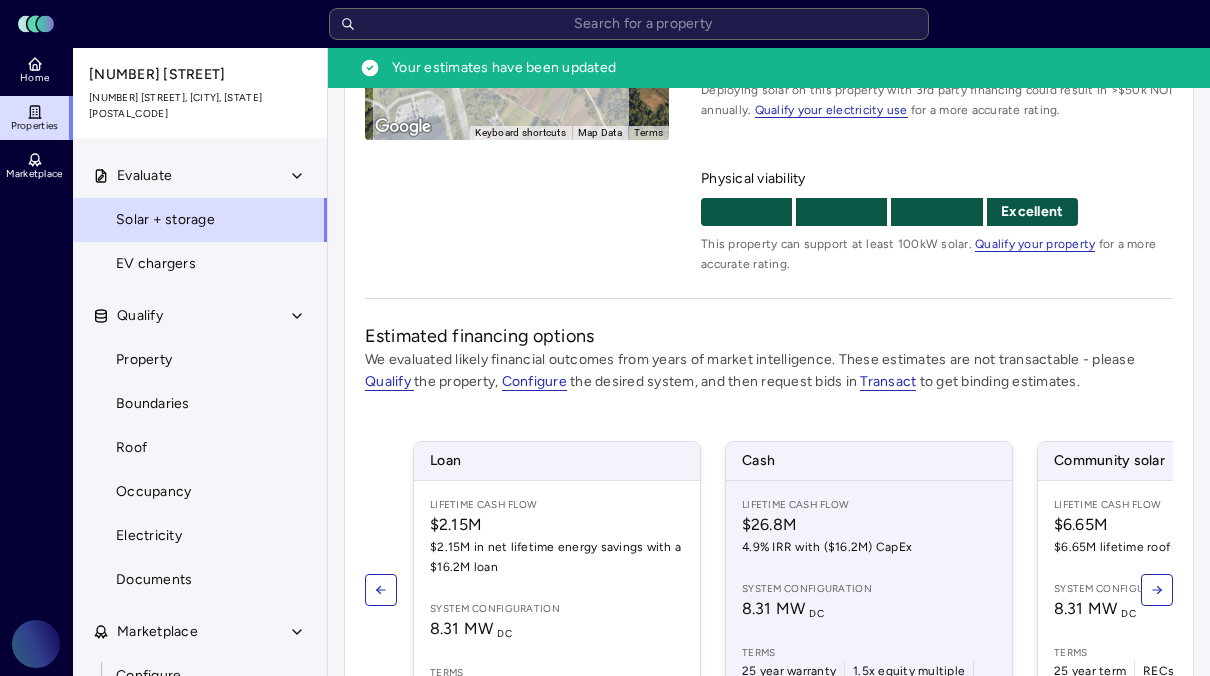 drag, startPoint x: 734, startPoint y: 362, endPoint x: 738, endPoint y: 444, distance: 82.0975 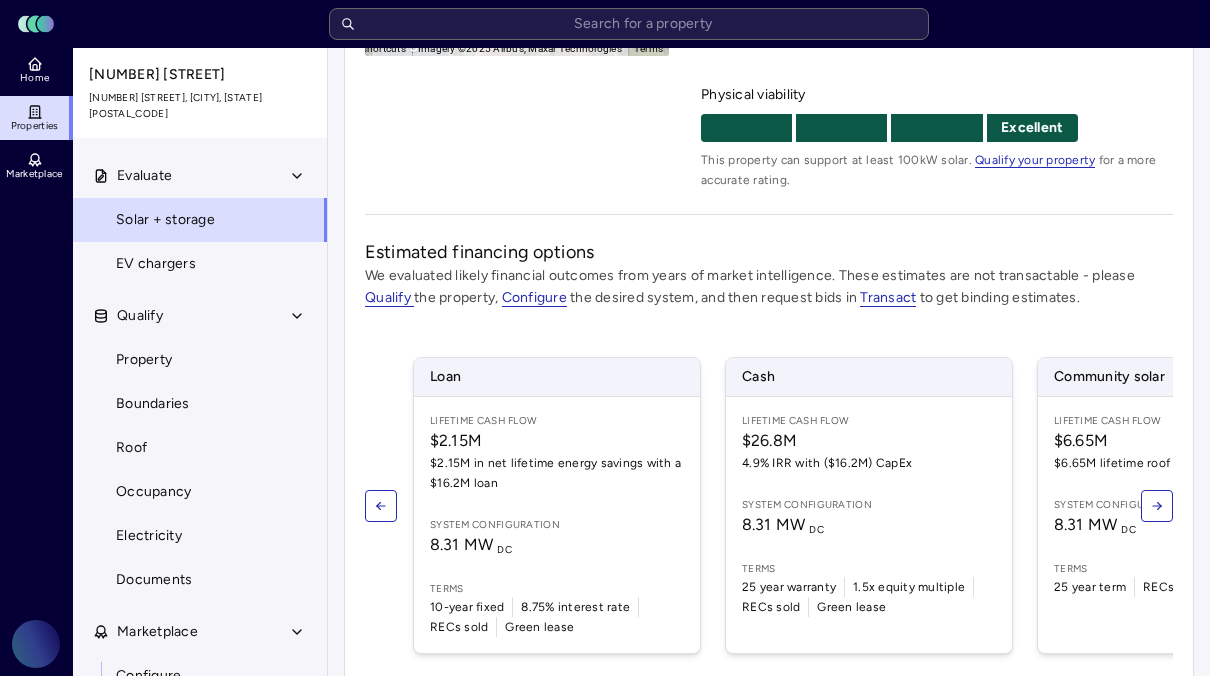scroll, scrollTop: 195, scrollLeft: 0, axis: vertical 